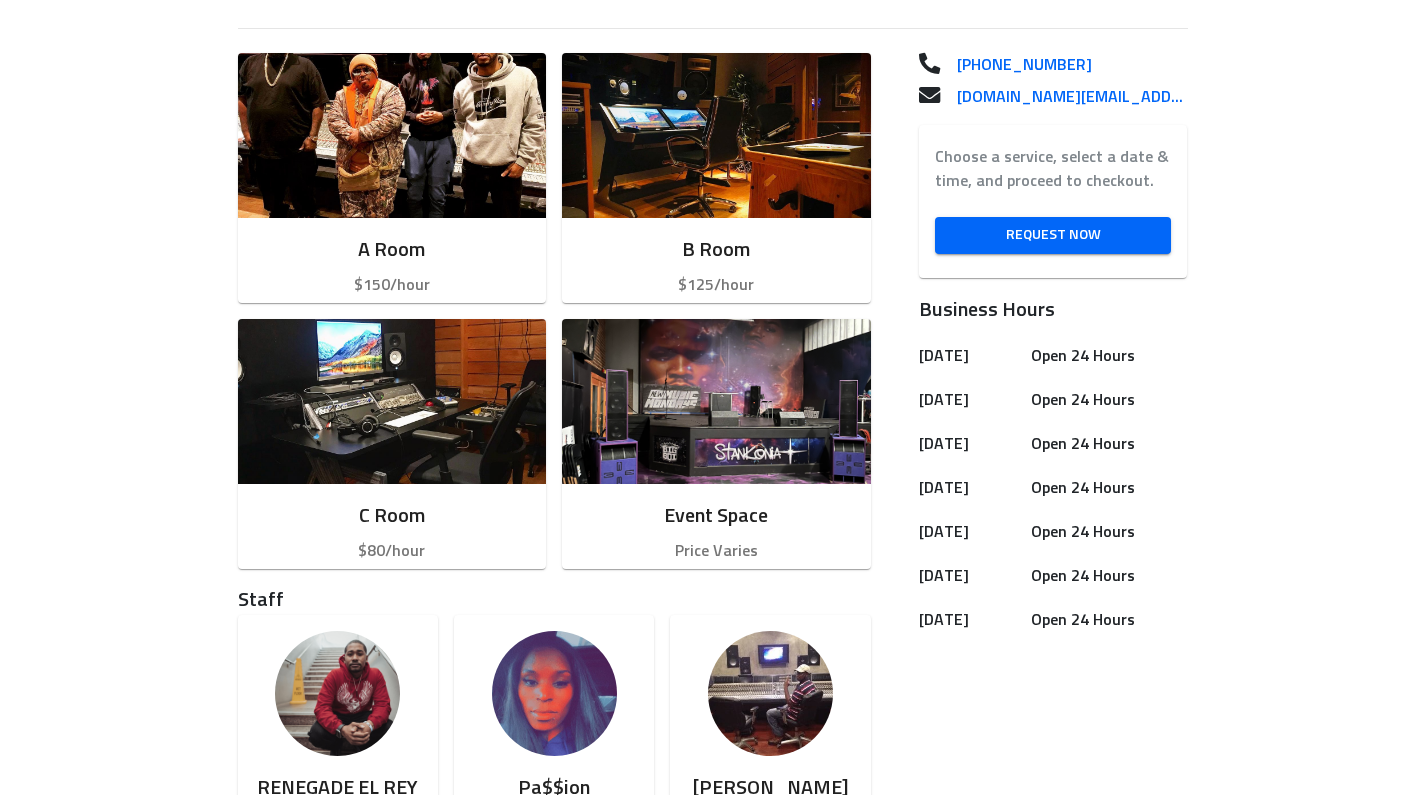 scroll, scrollTop: 504, scrollLeft: 0, axis: vertical 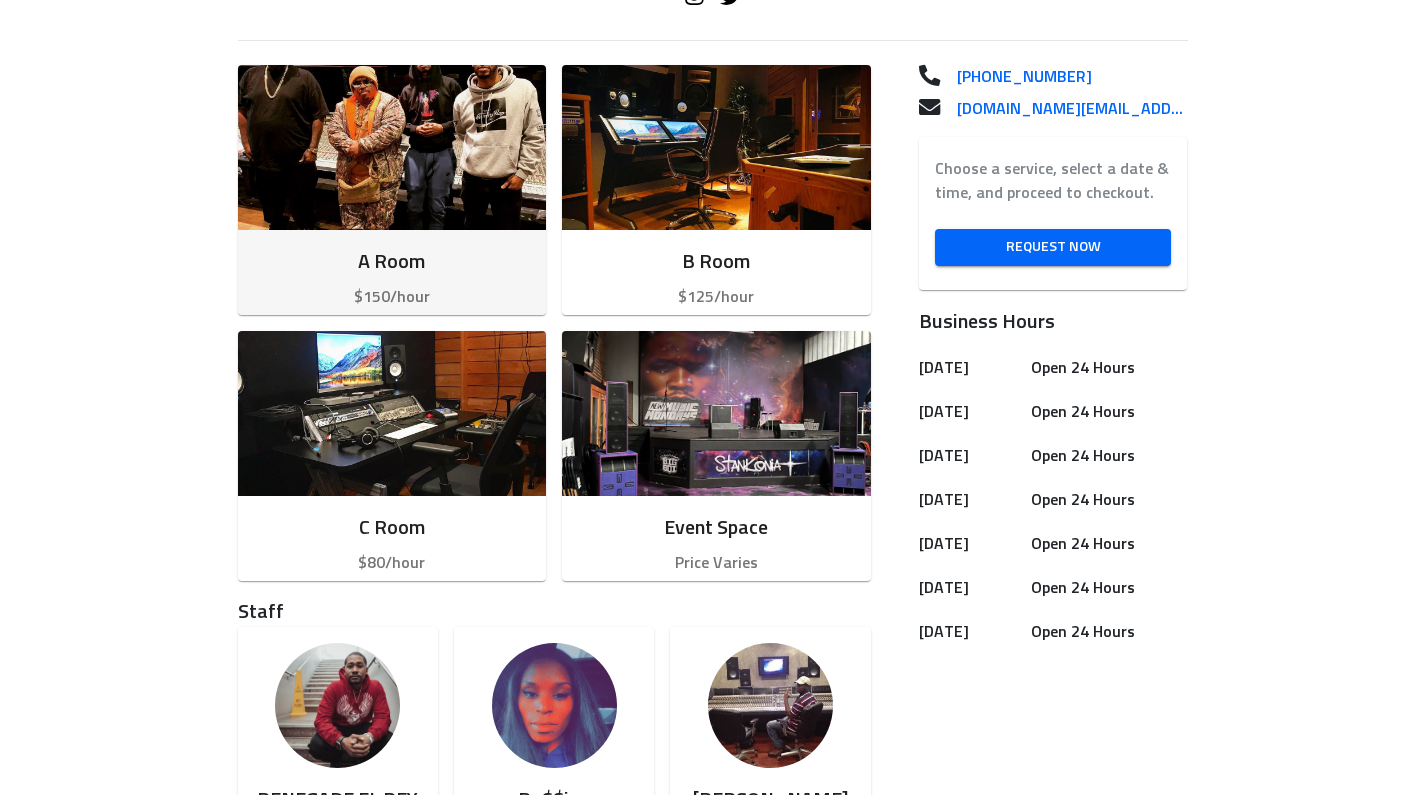 click on "$150/hour" at bounding box center (392, 297) 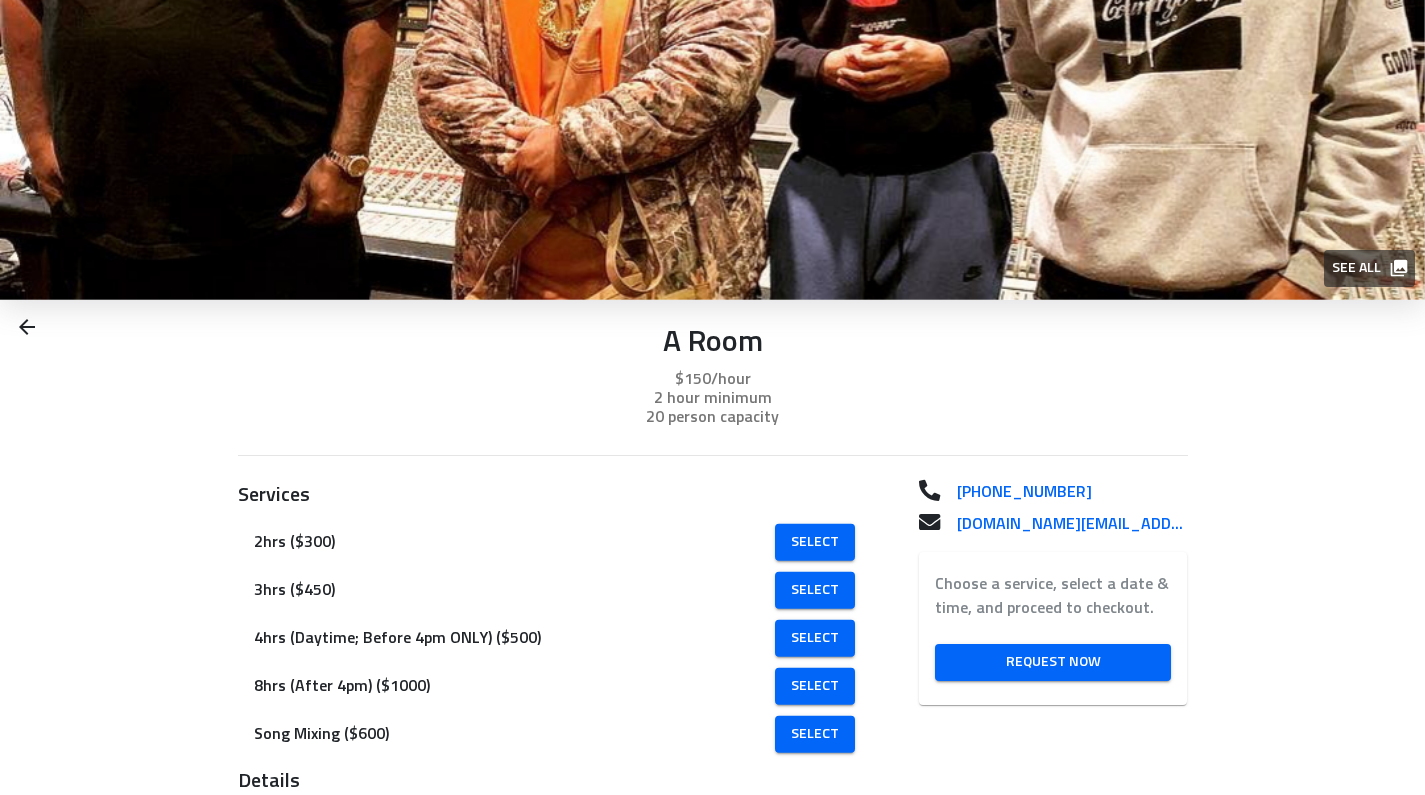 scroll, scrollTop: 32, scrollLeft: 0, axis: vertical 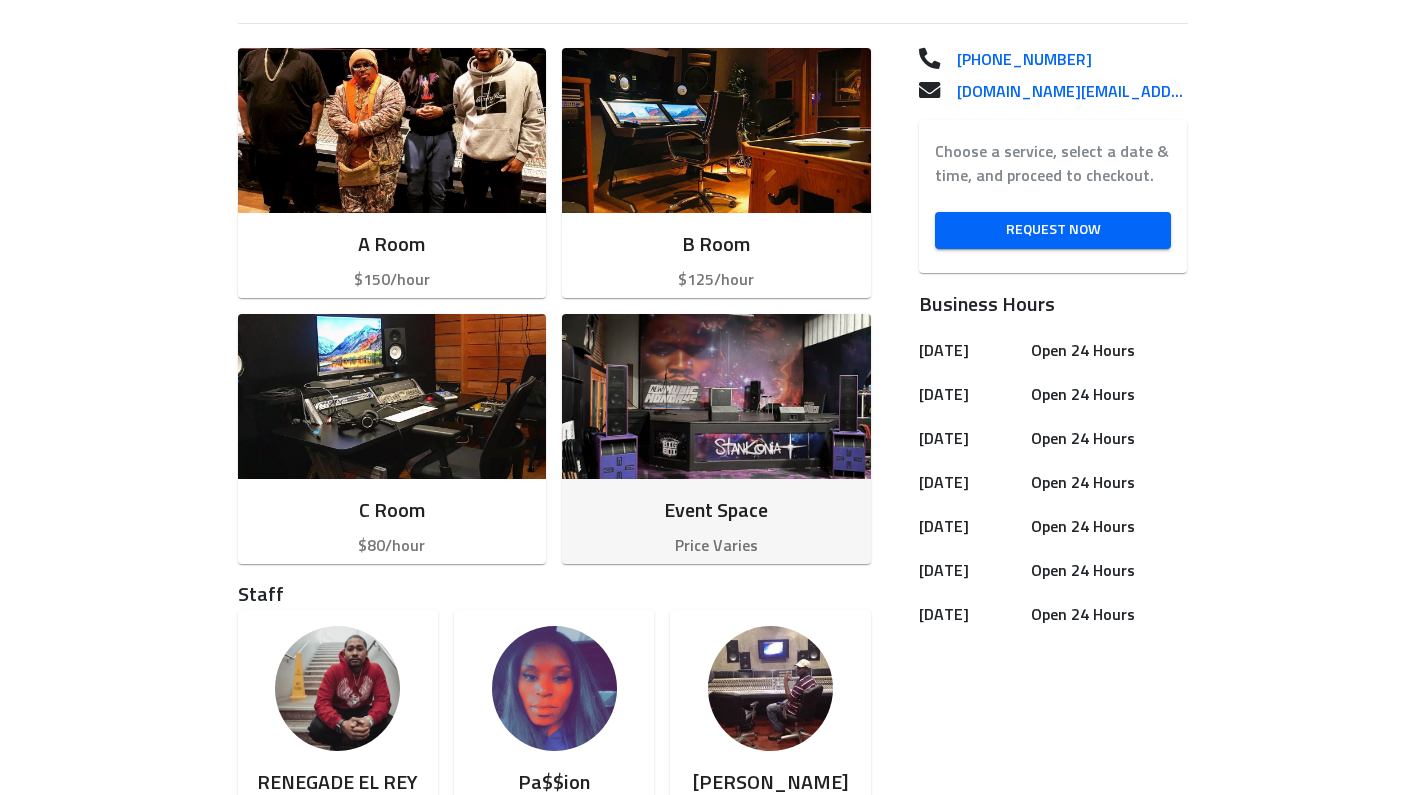 click on "Event Space" at bounding box center [716, 511] 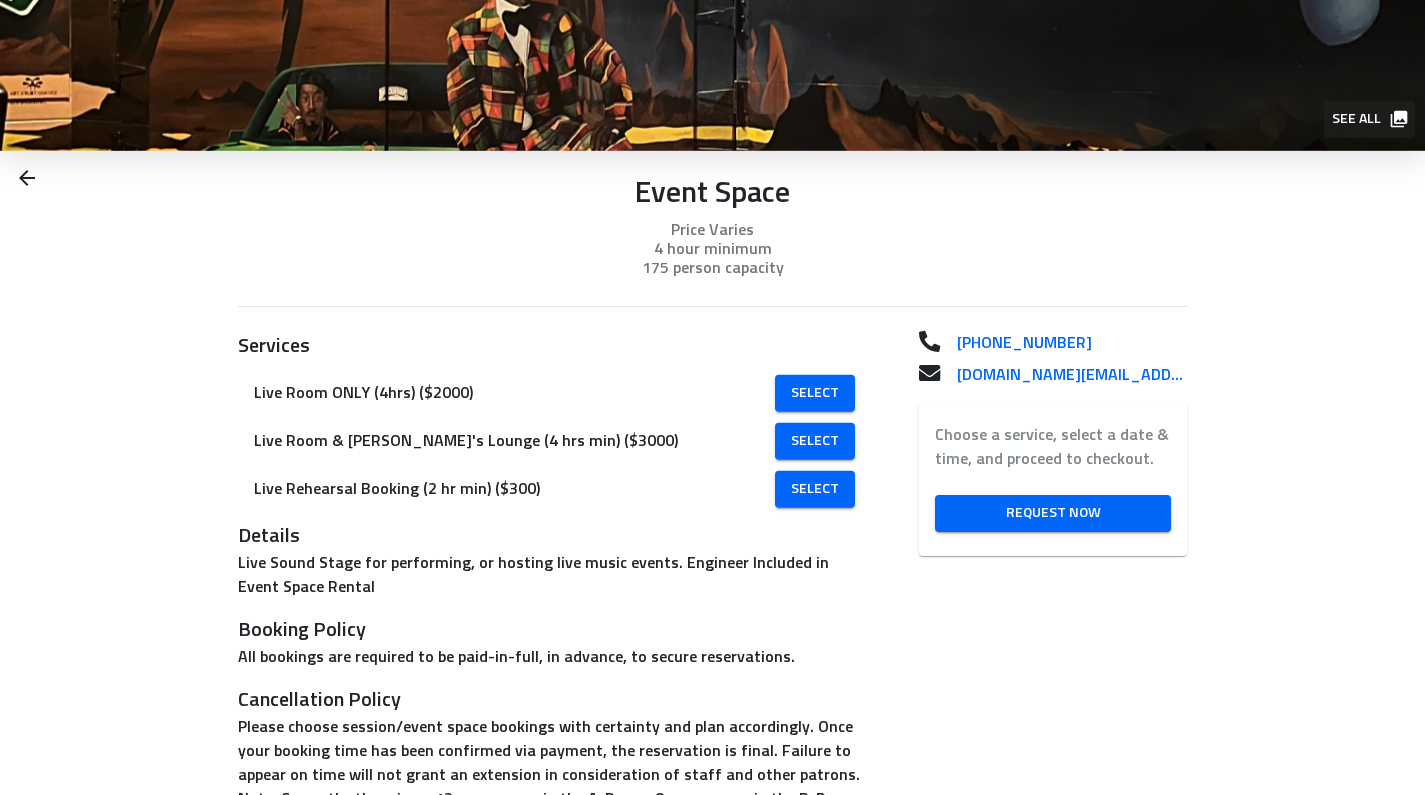 scroll, scrollTop: 0, scrollLeft: 0, axis: both 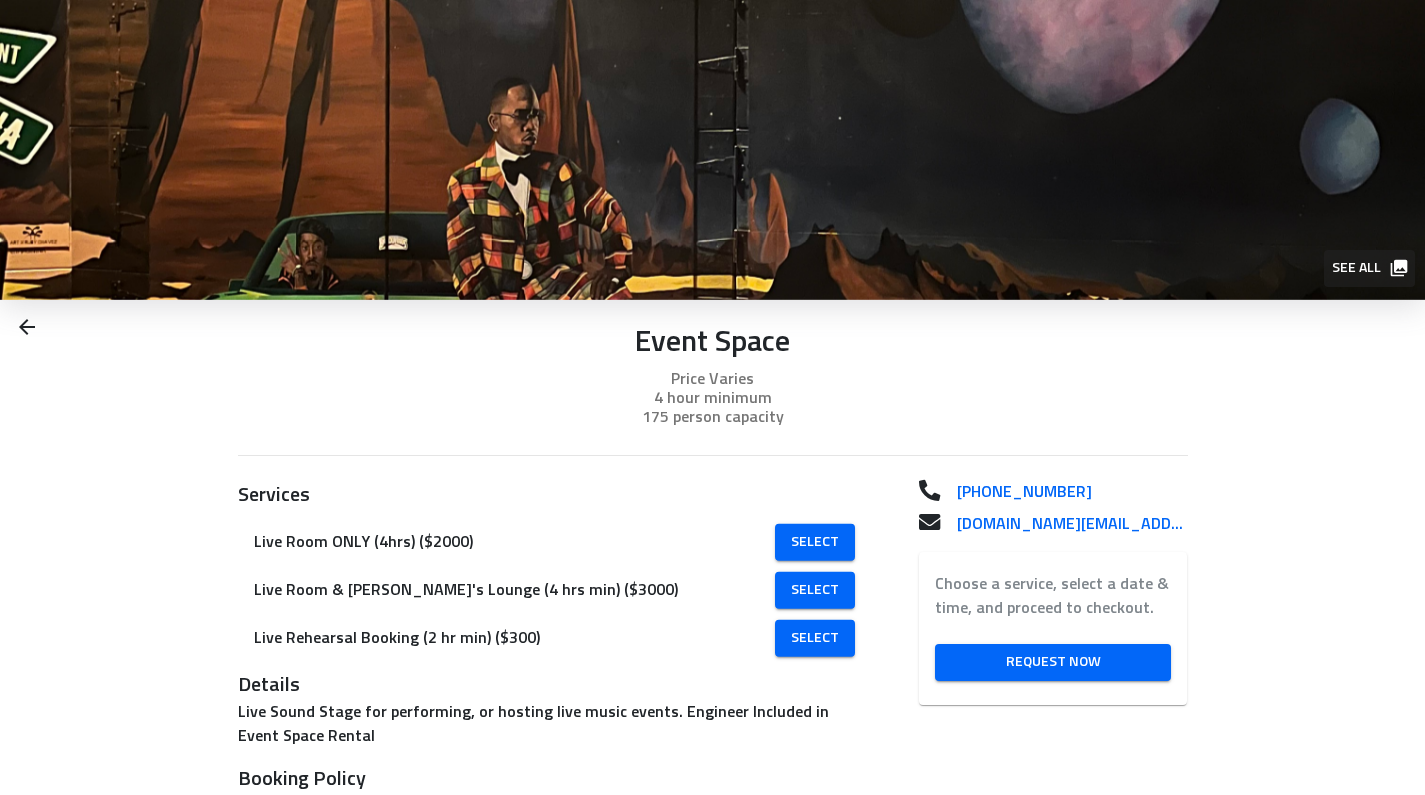 click on "See all" at bounding box center [1368, 268] 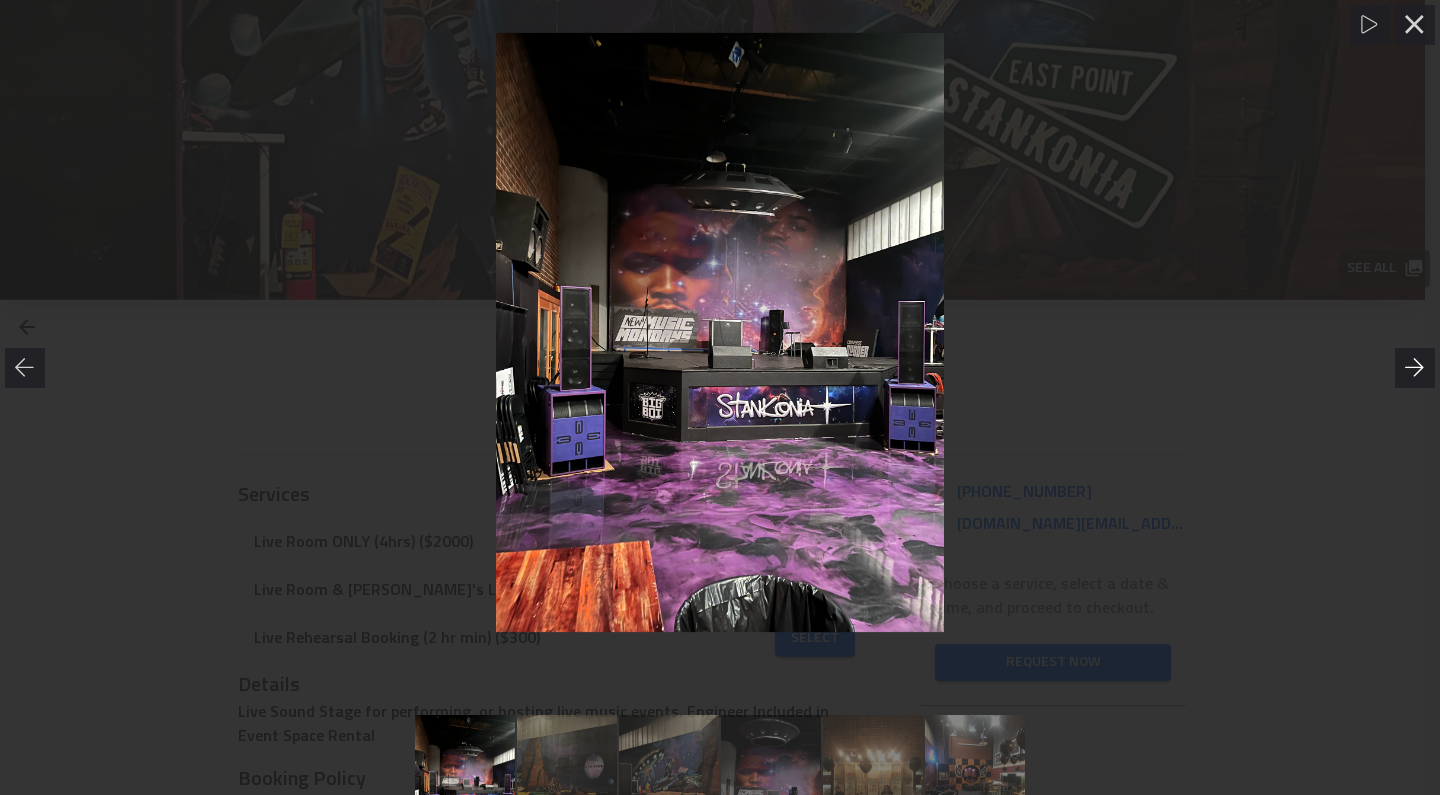 click 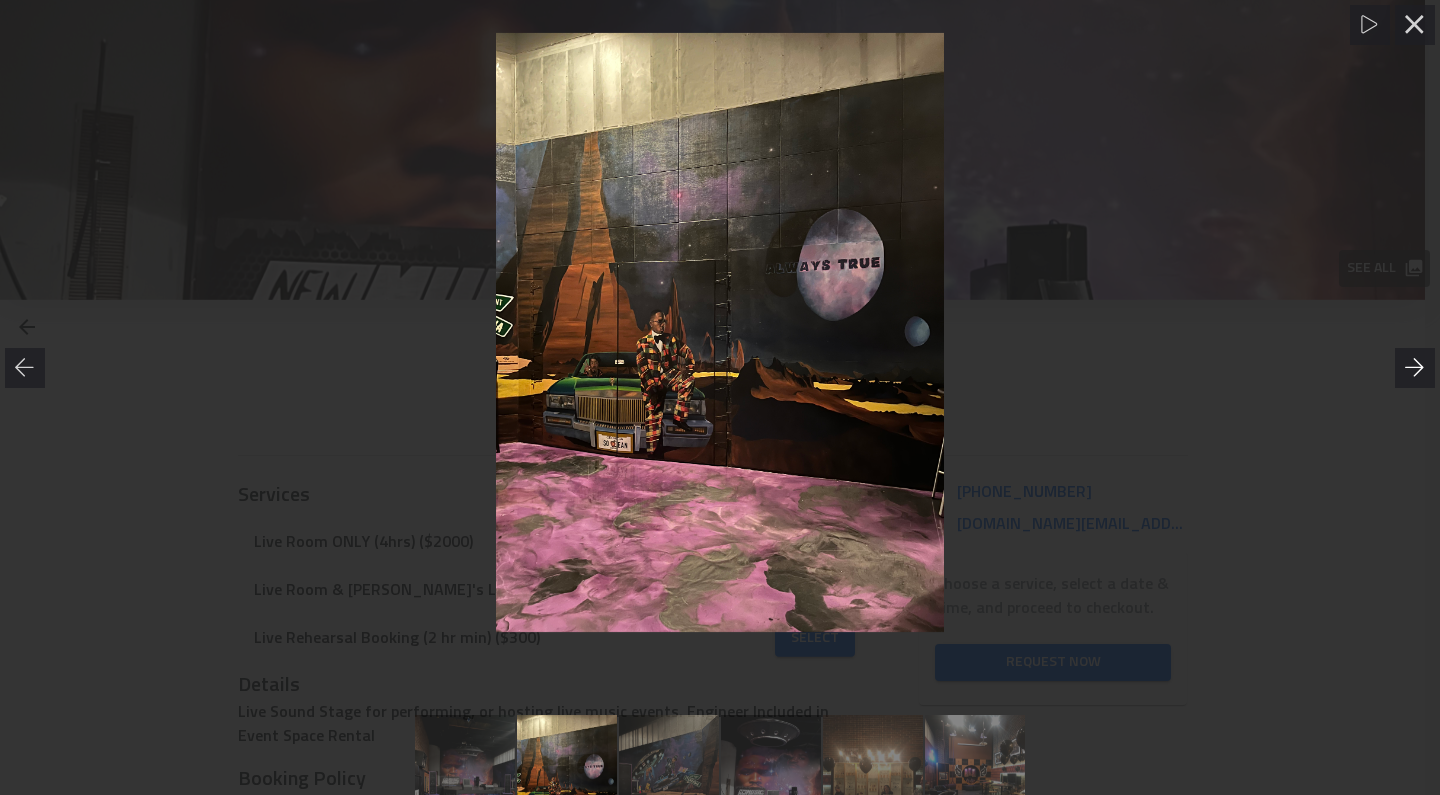 click 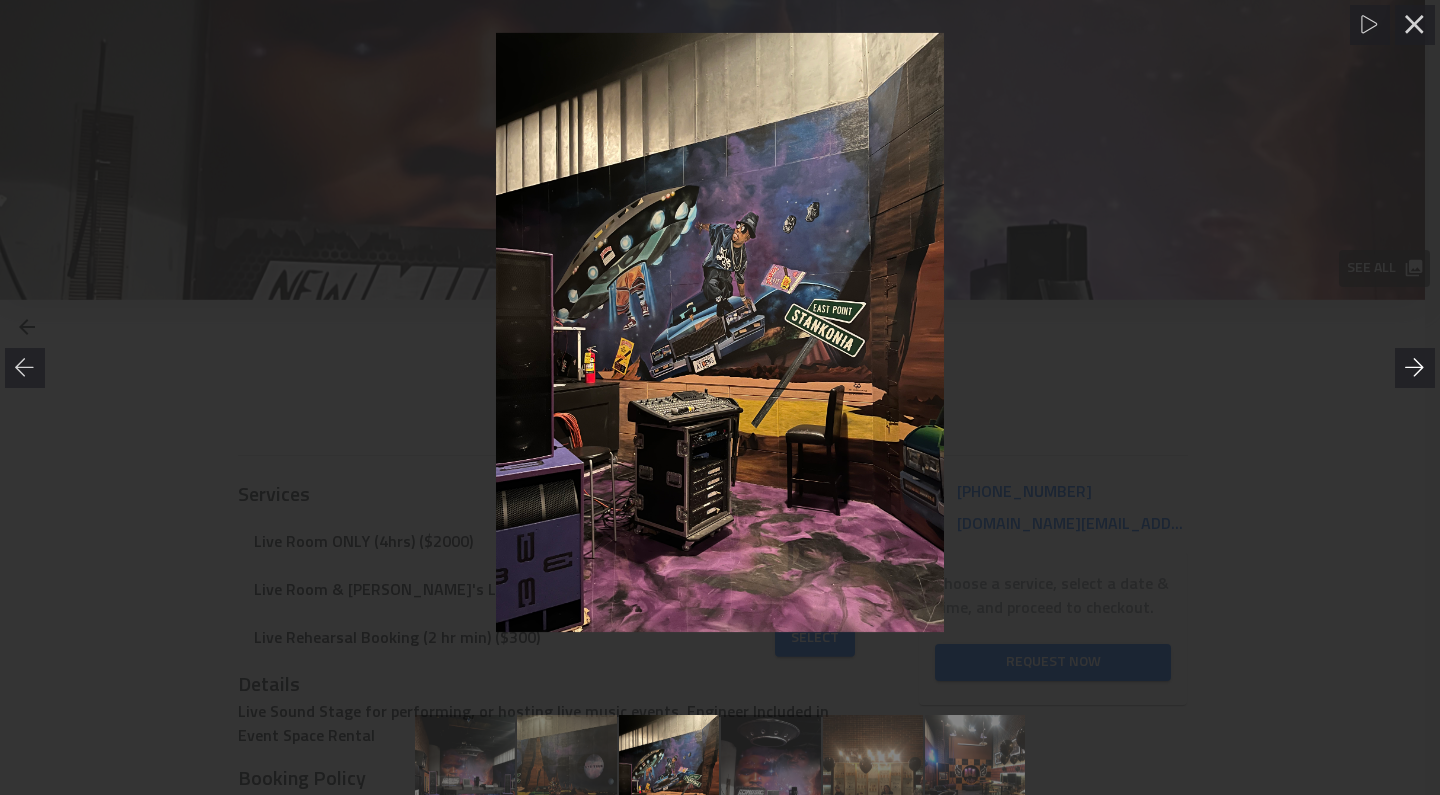 click 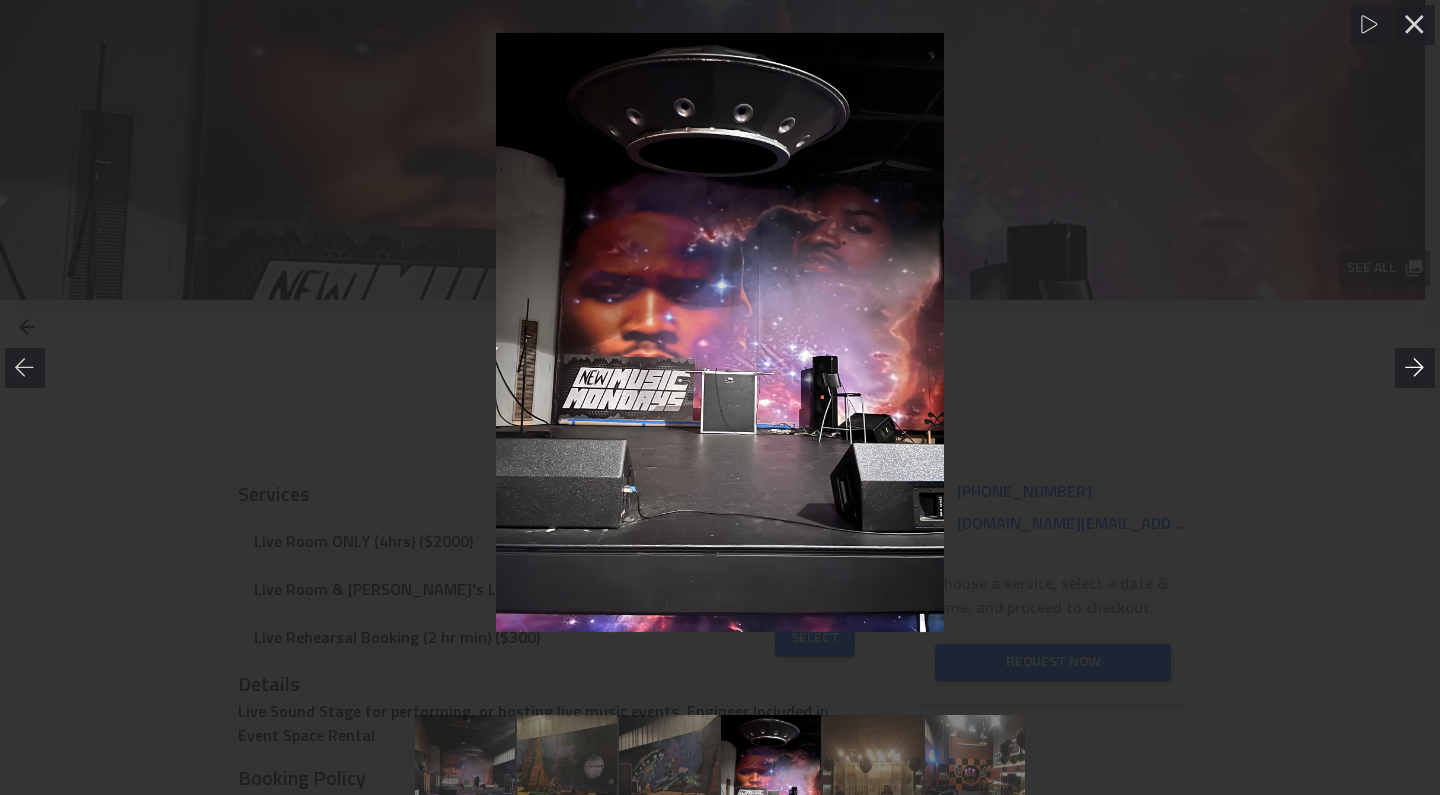 click 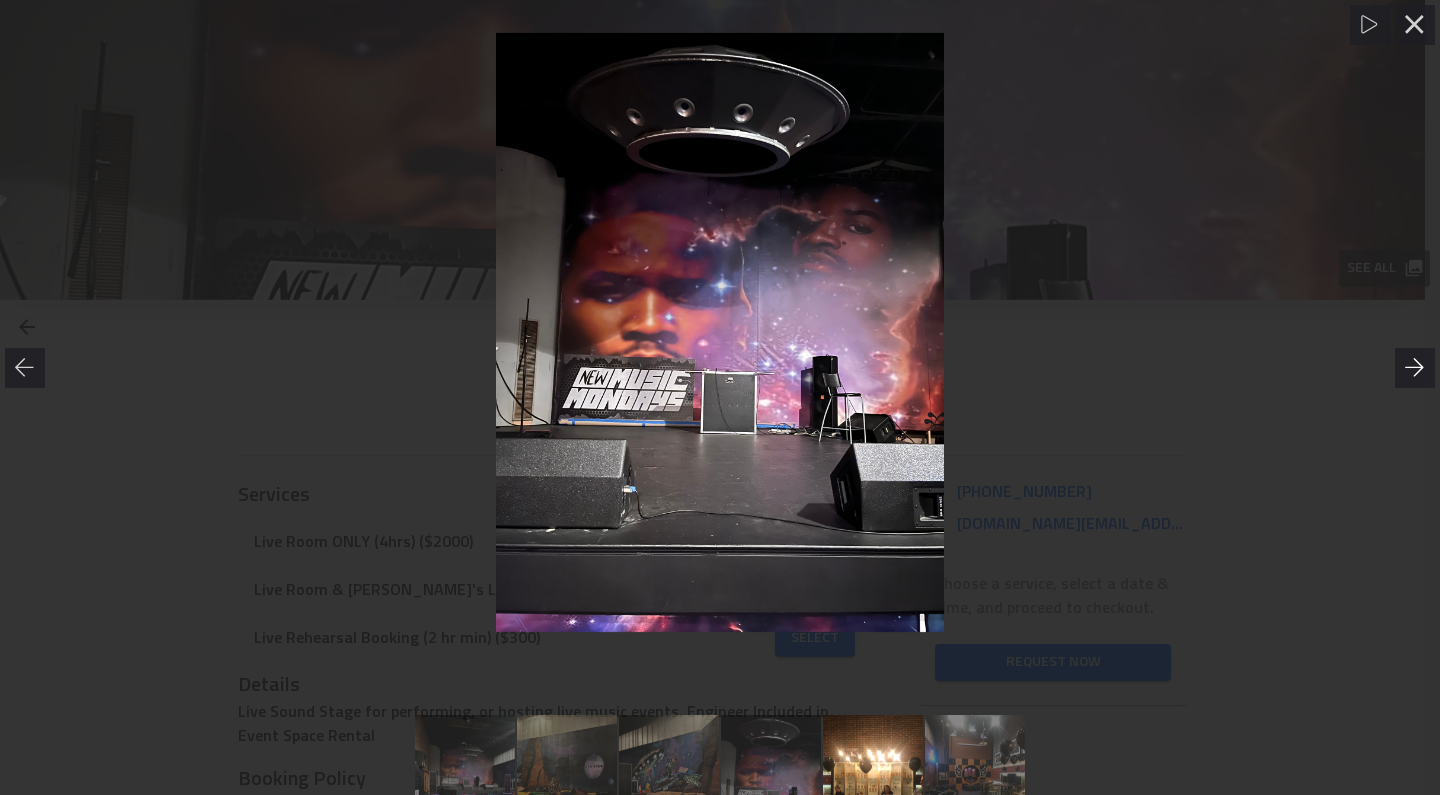 click 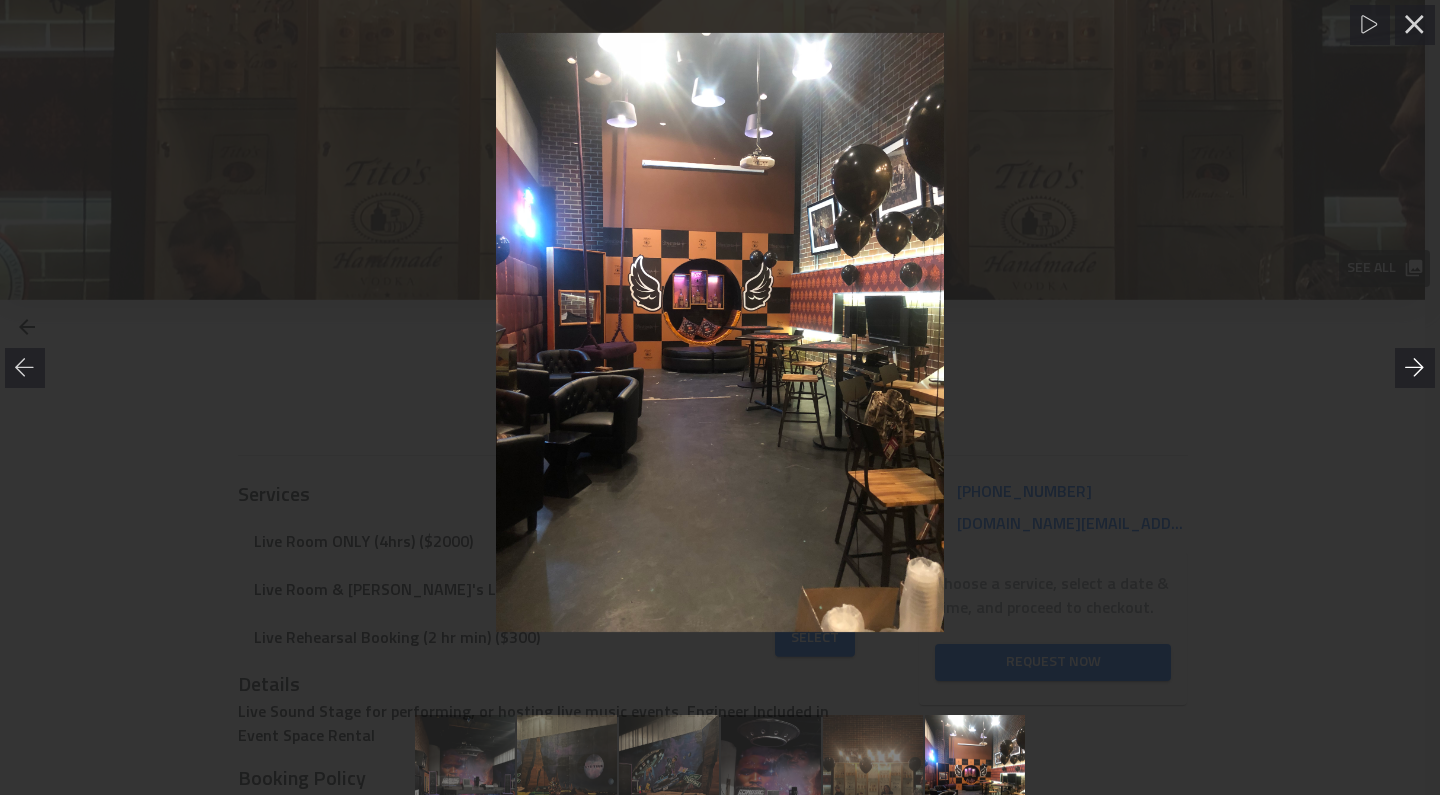 click 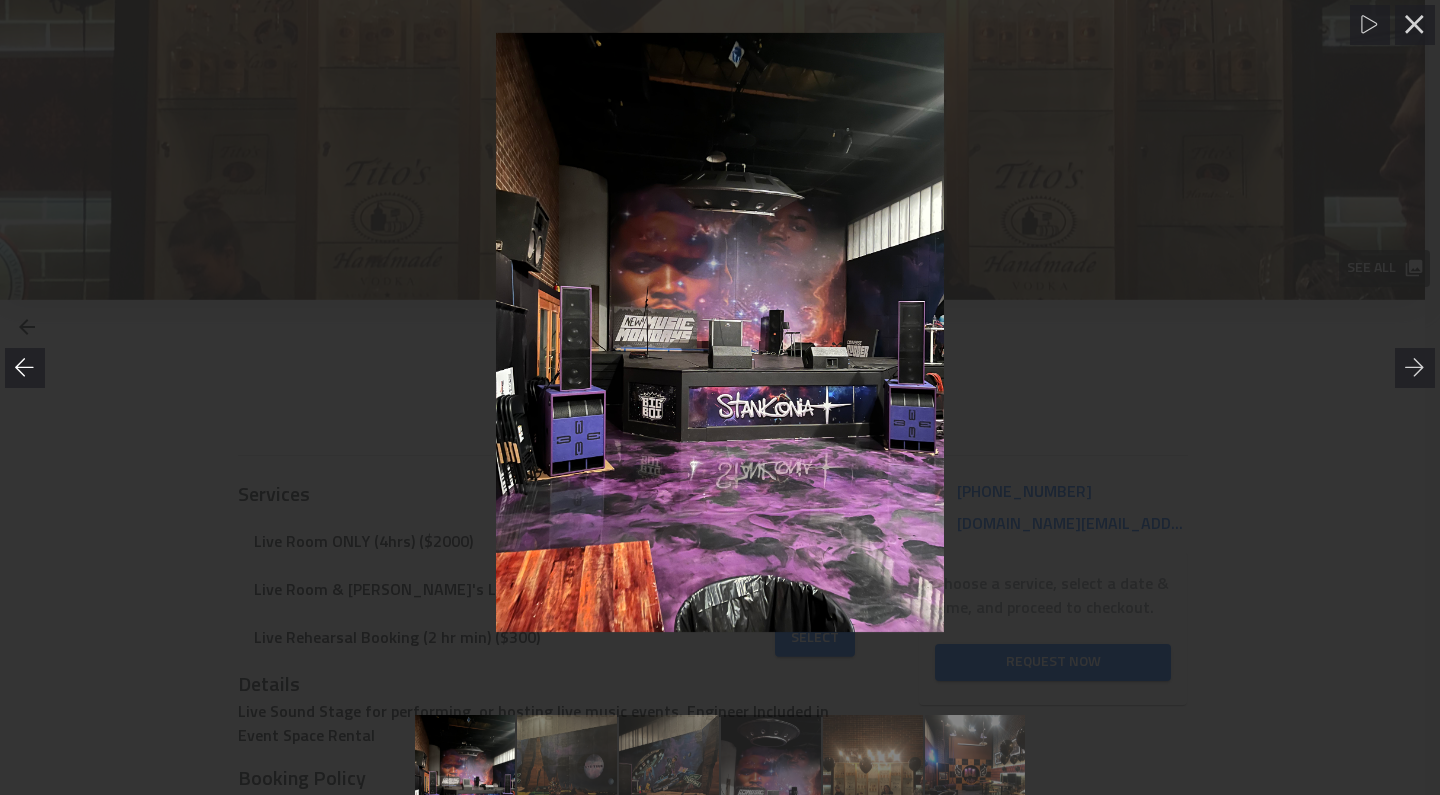 click 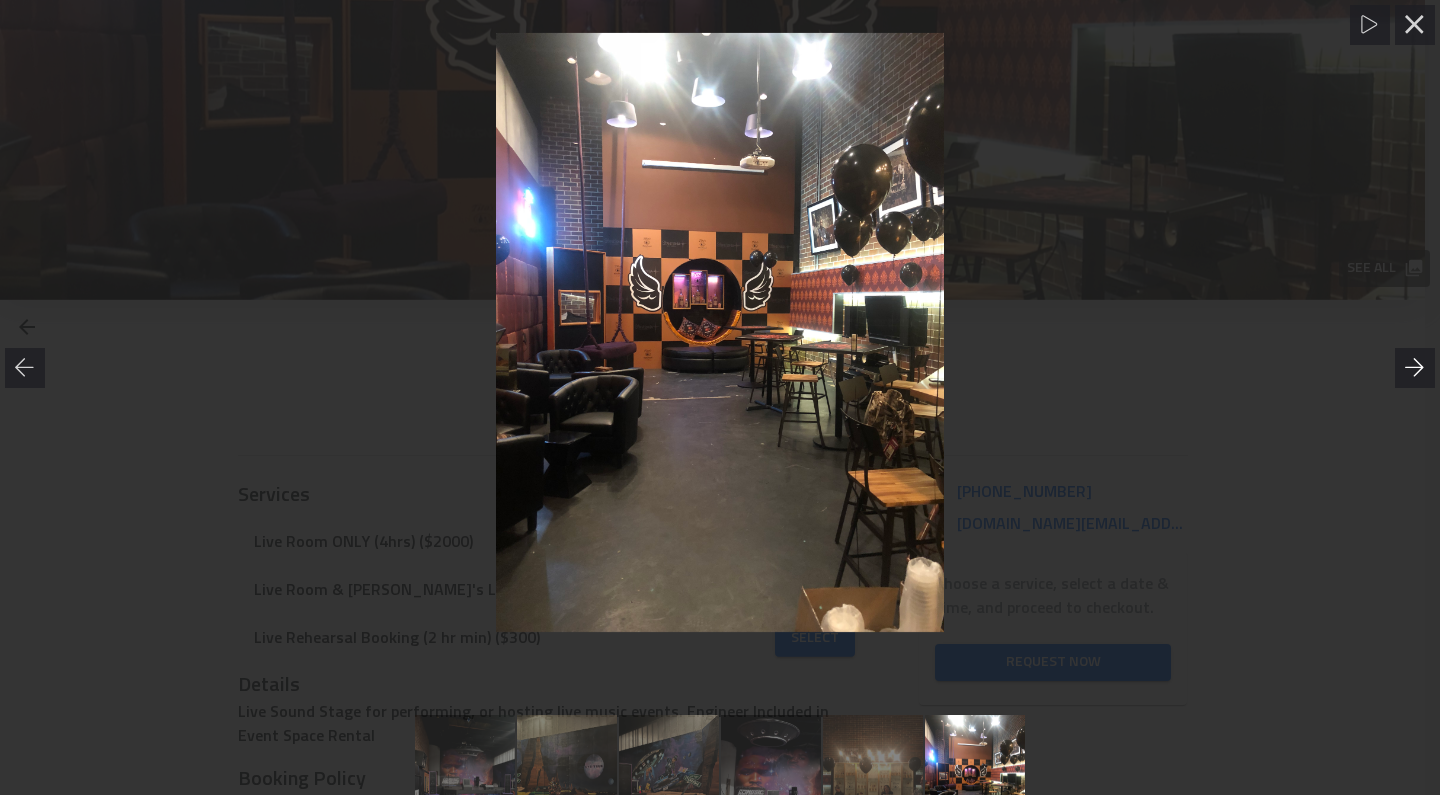 click 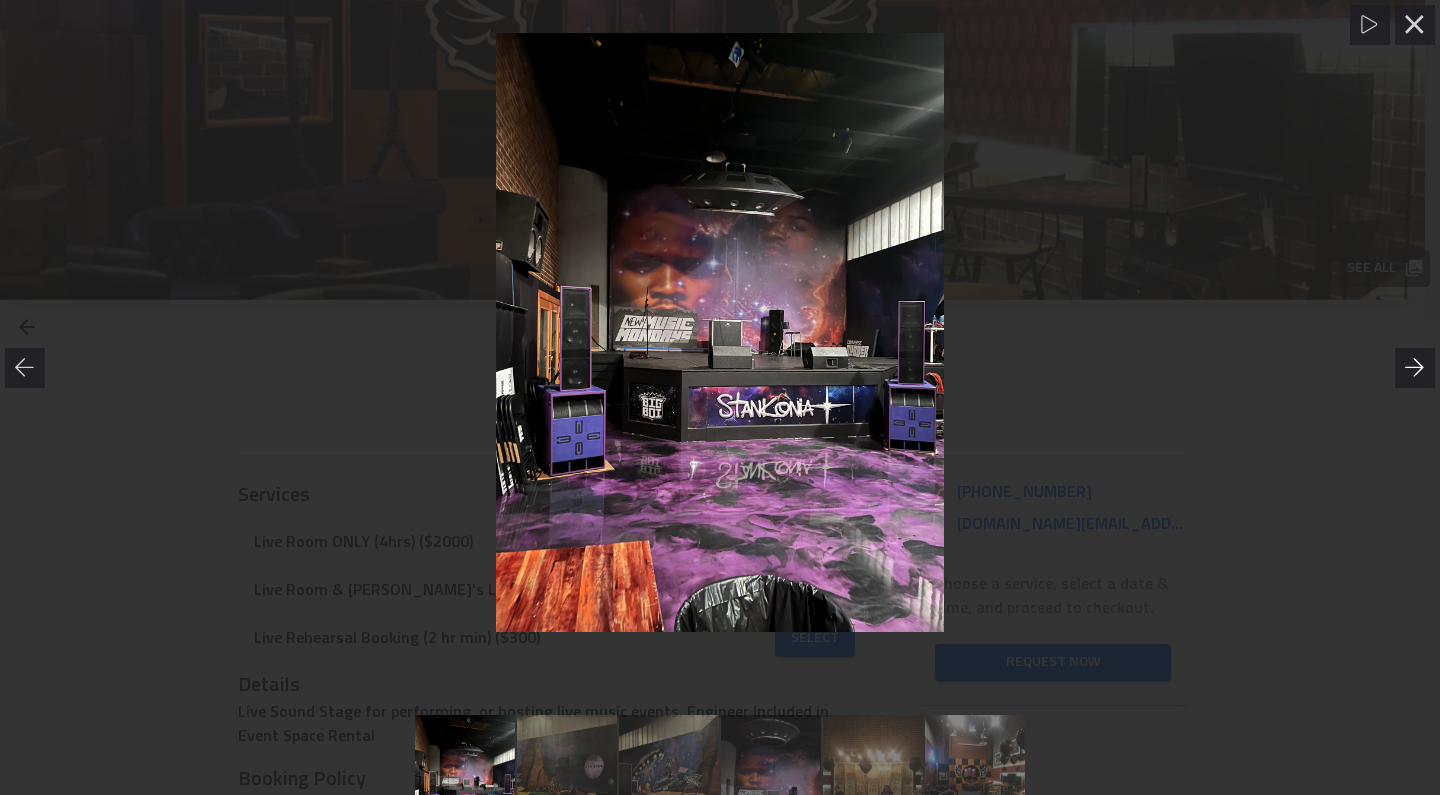 click 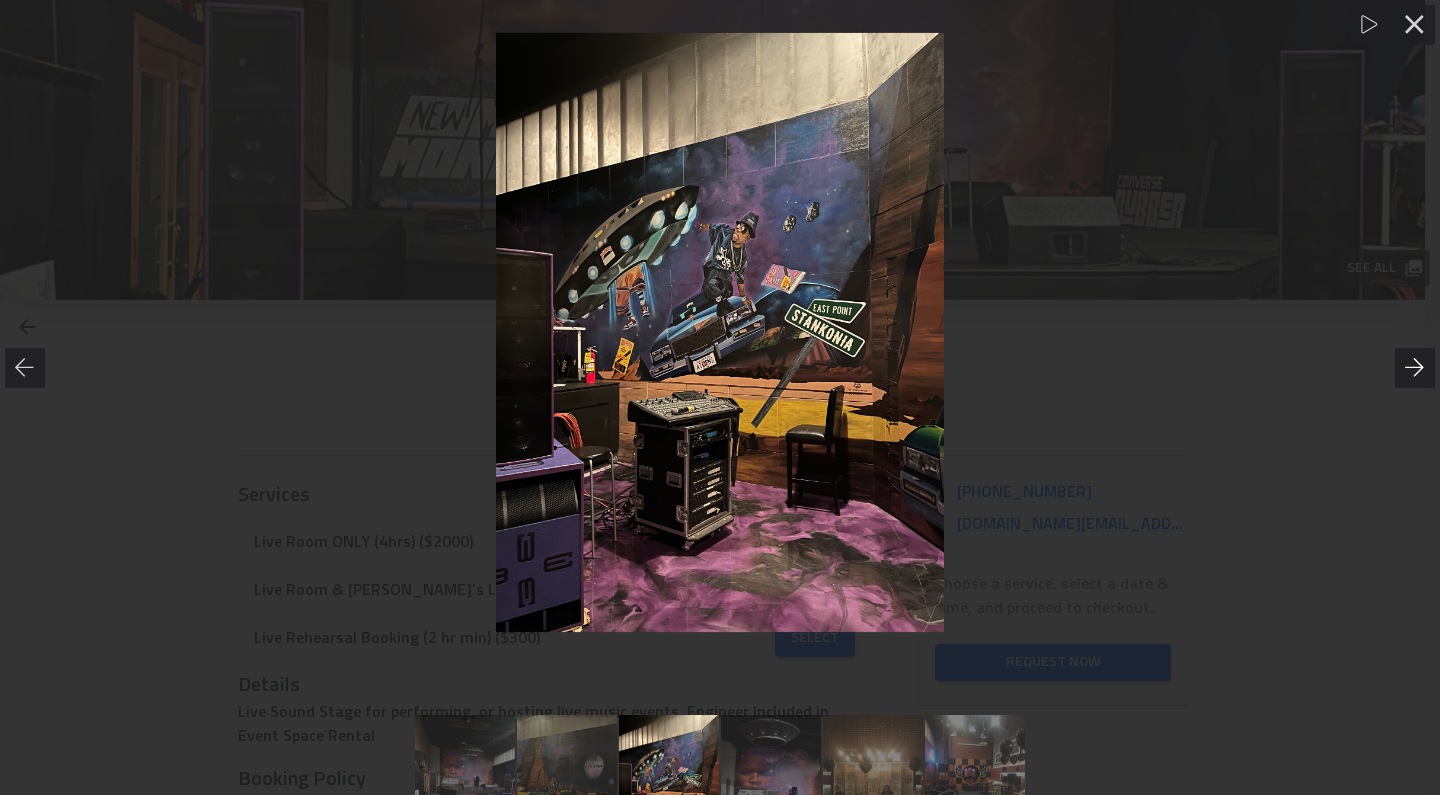 click 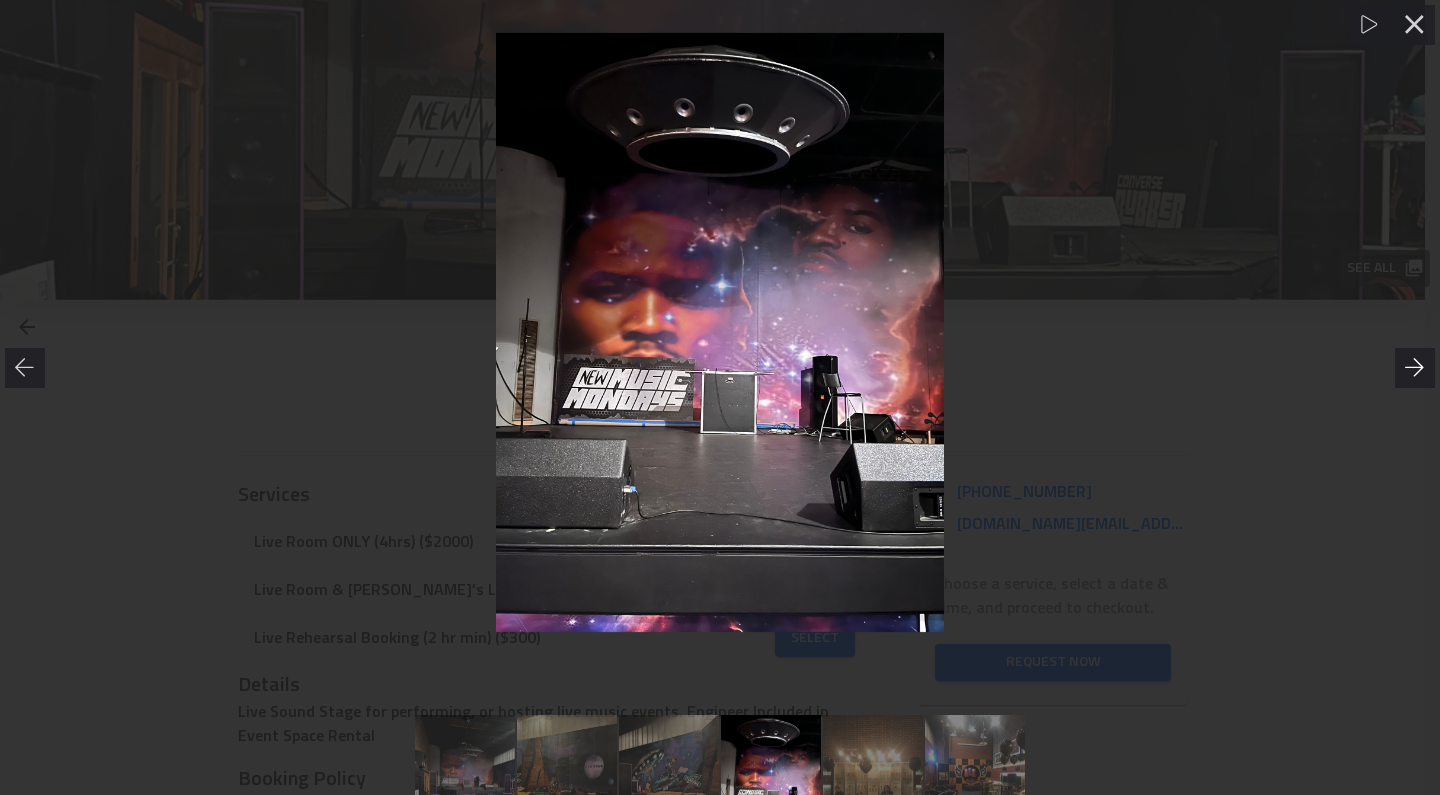 click 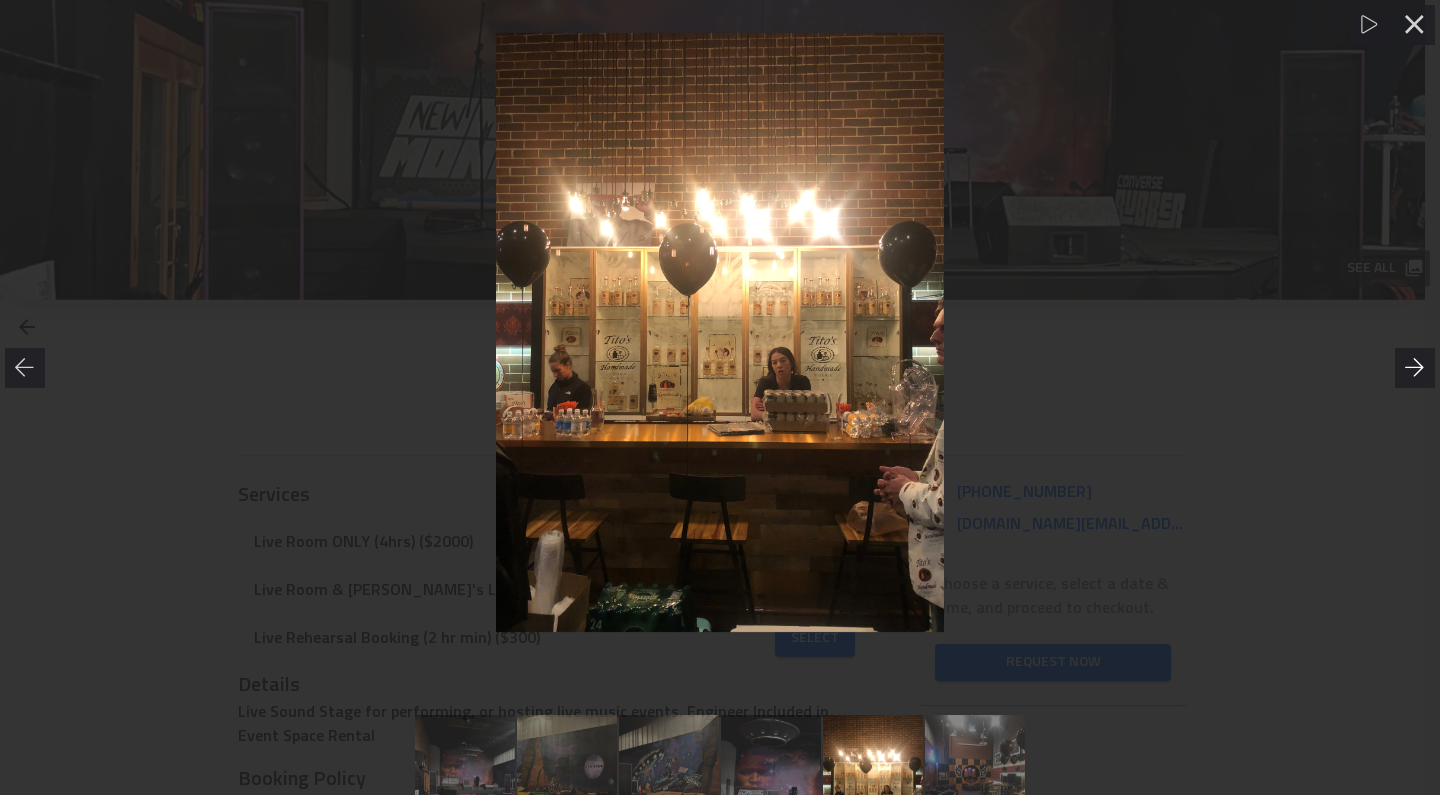 click 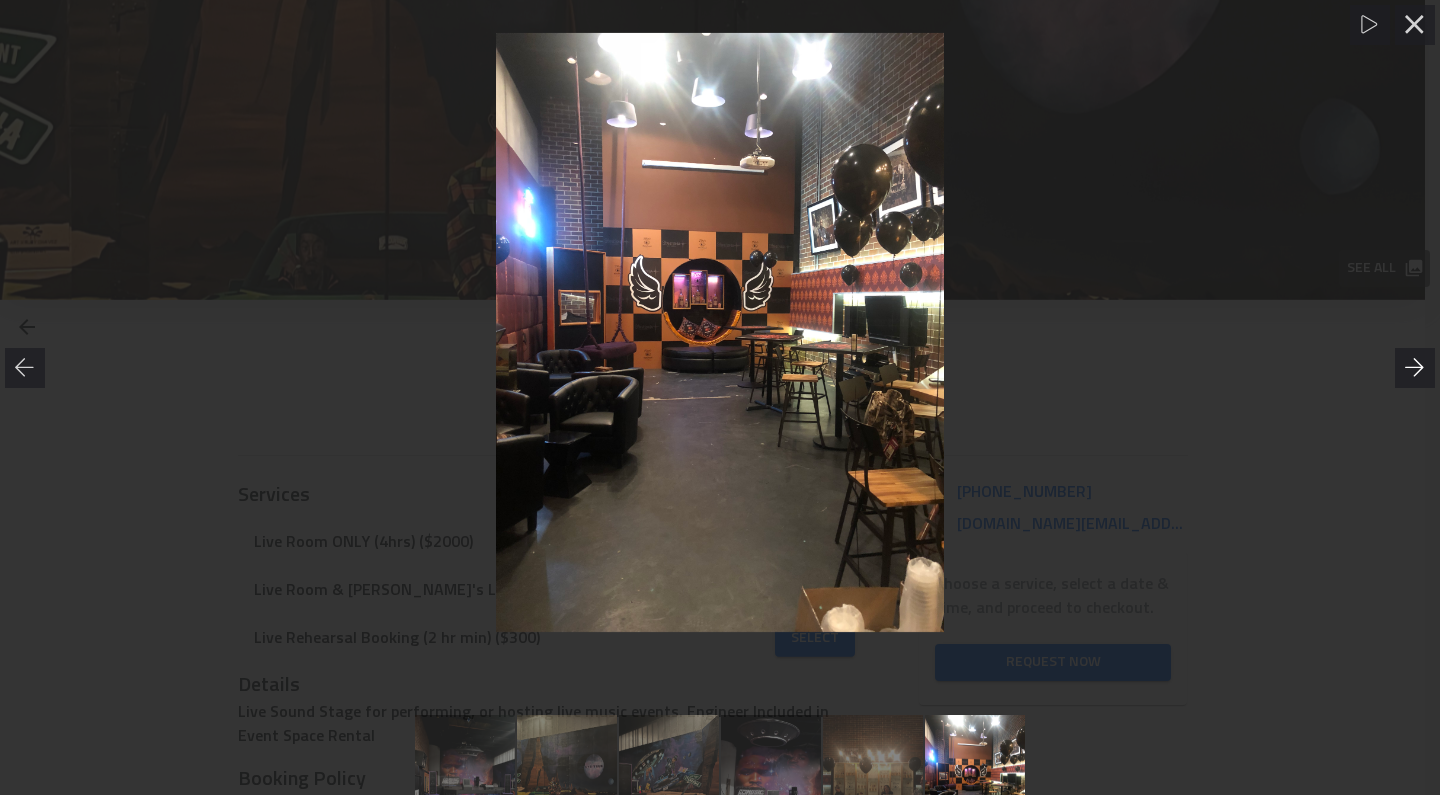 click 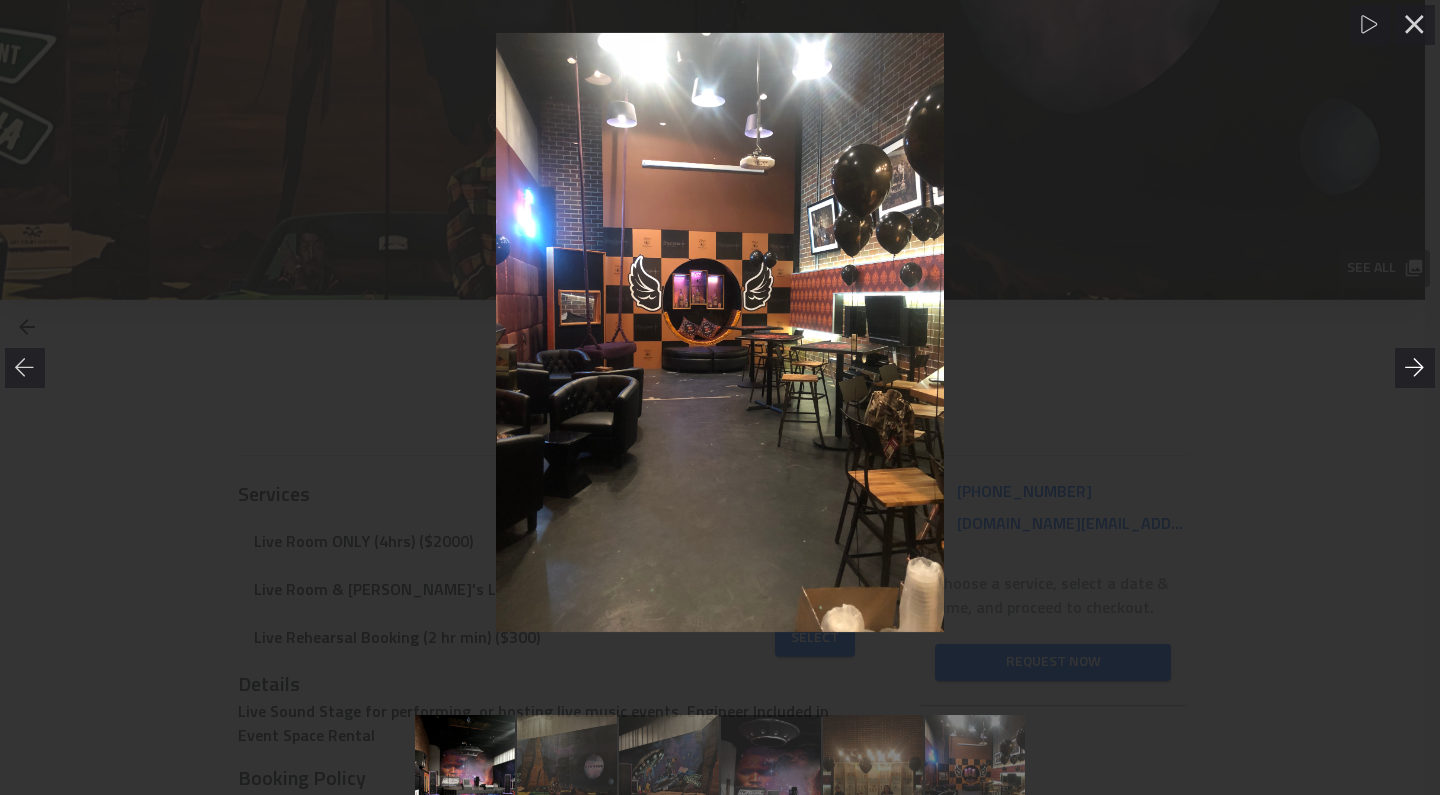 click 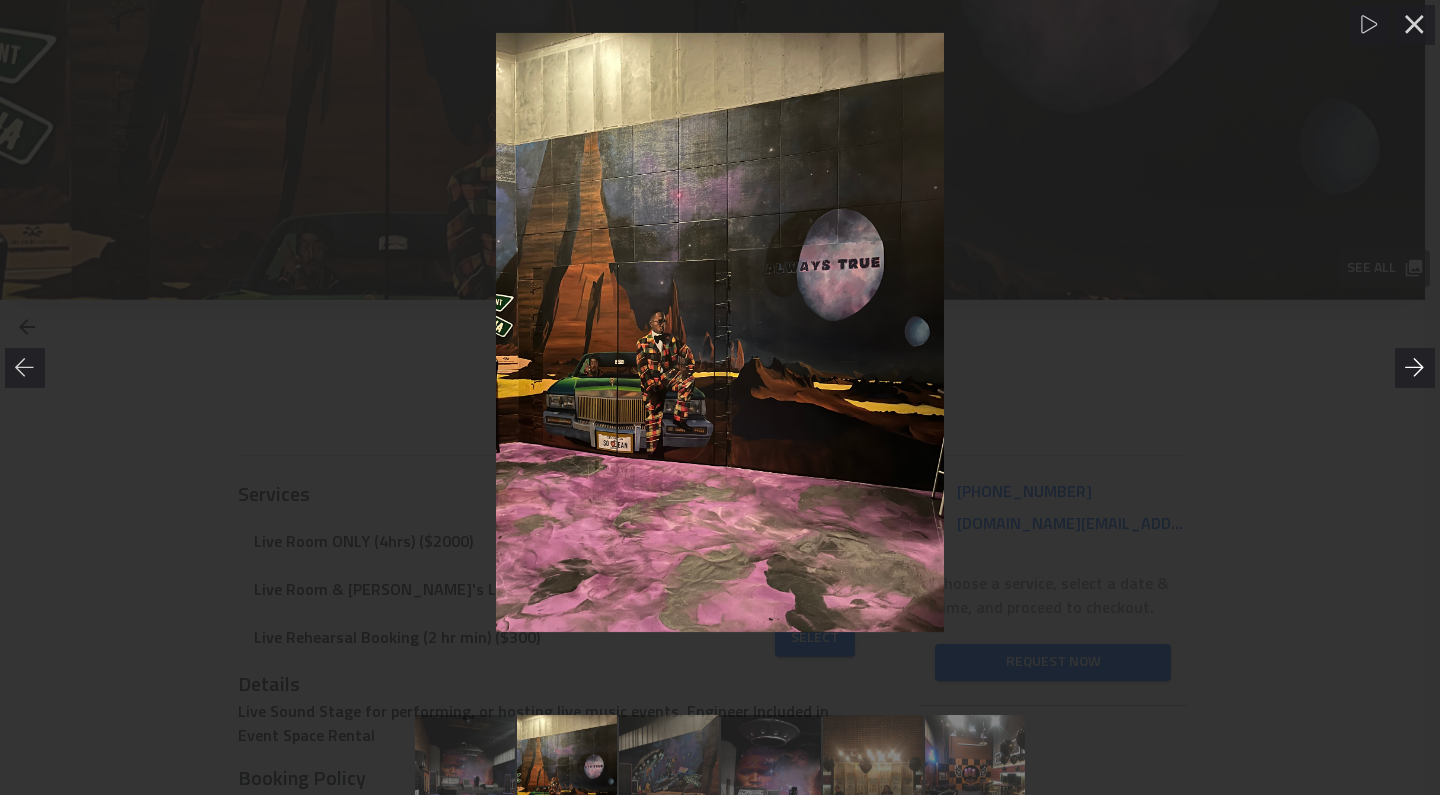 click 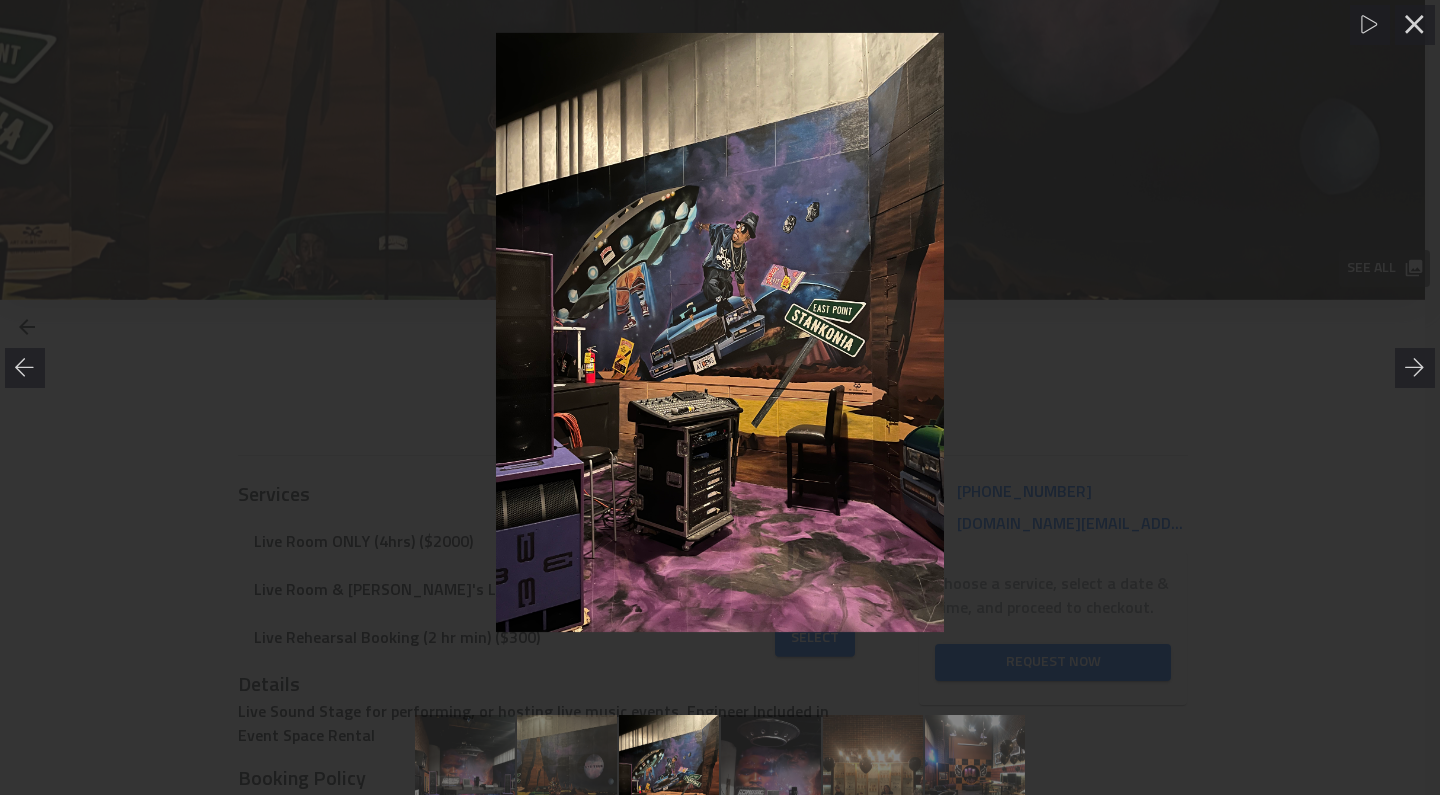 click at bounding box center [720, 332] 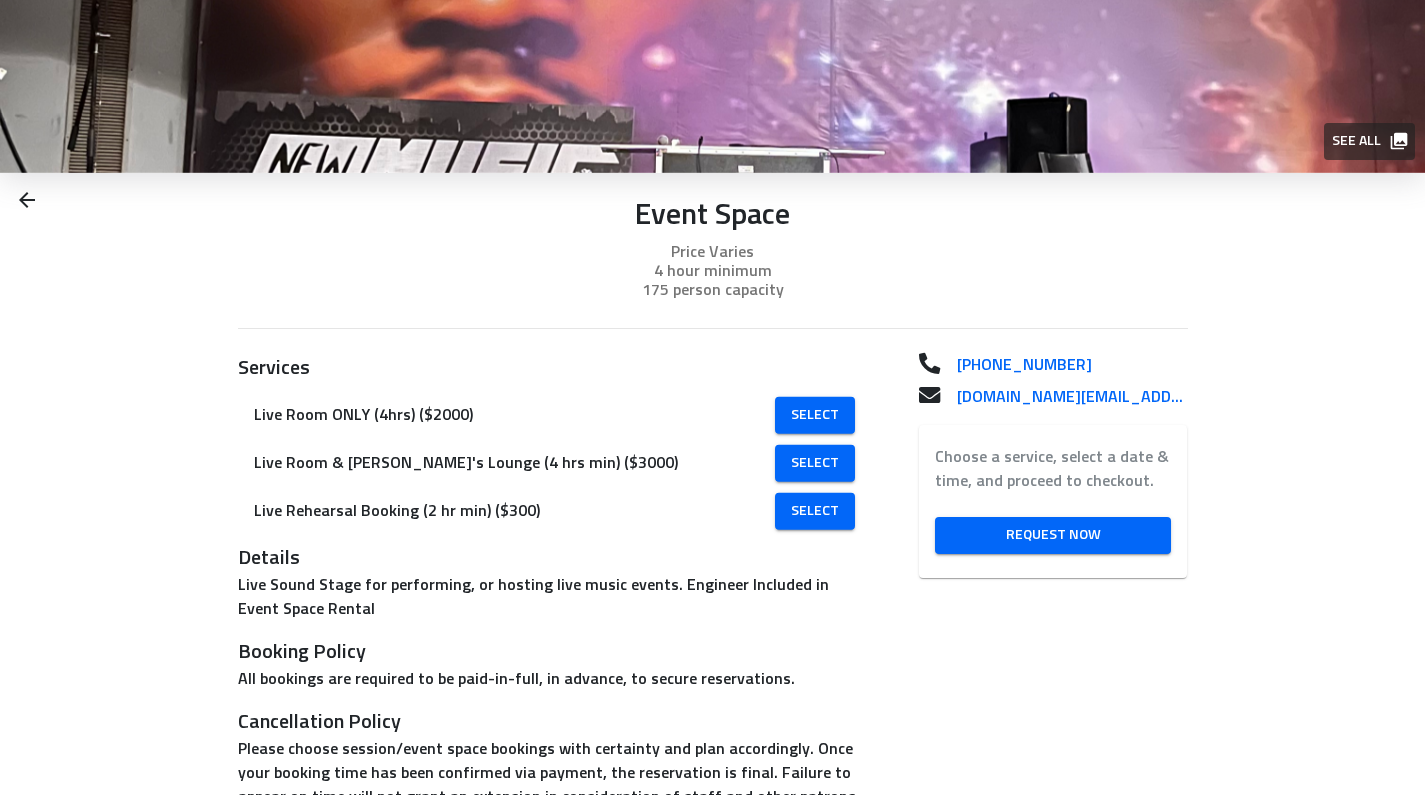 scroll, scrollTop: 131, scrollLeft: 0, axis: vertical 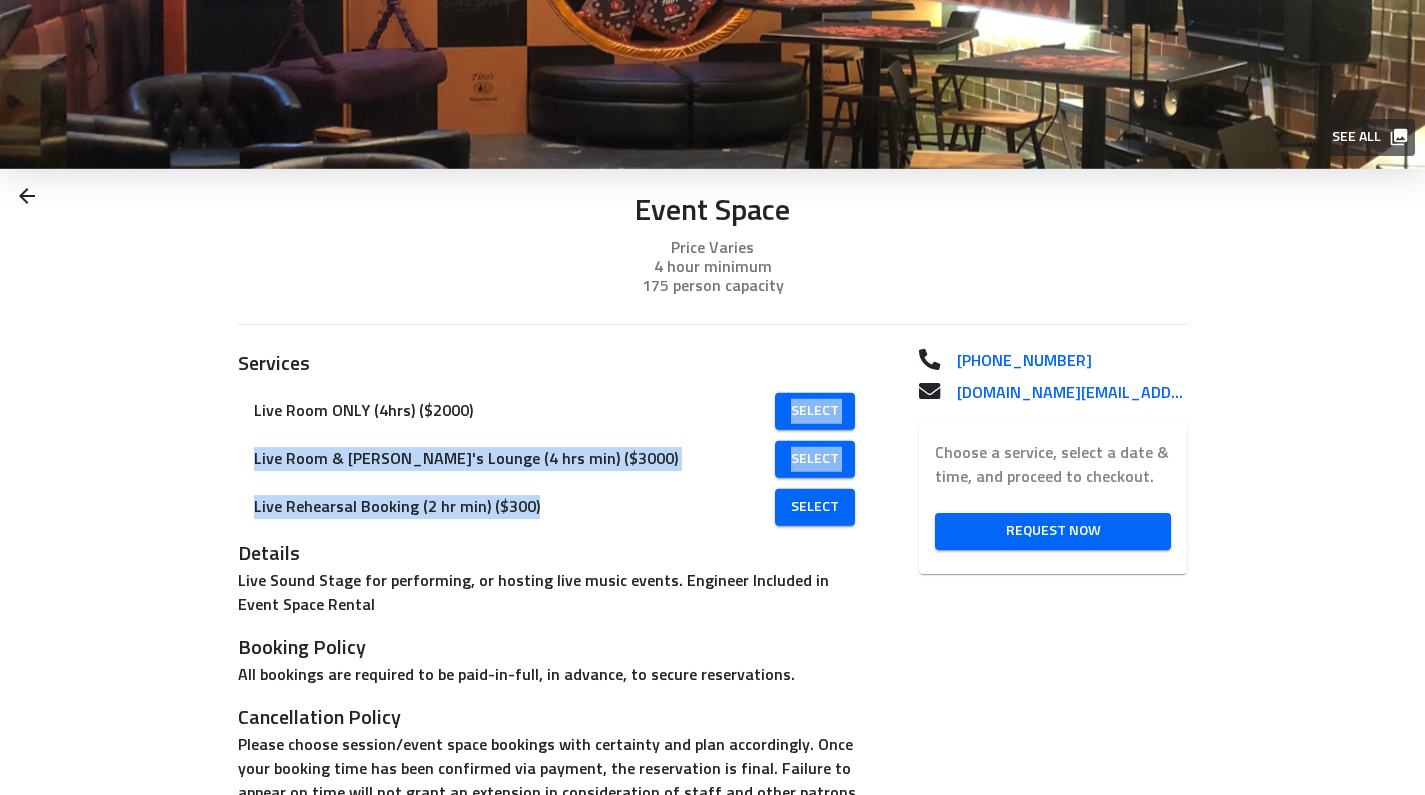 drag, startPoint x: 221, startPoint y: 398, endPoint x: 254, endPoint y: 398, distance: 33 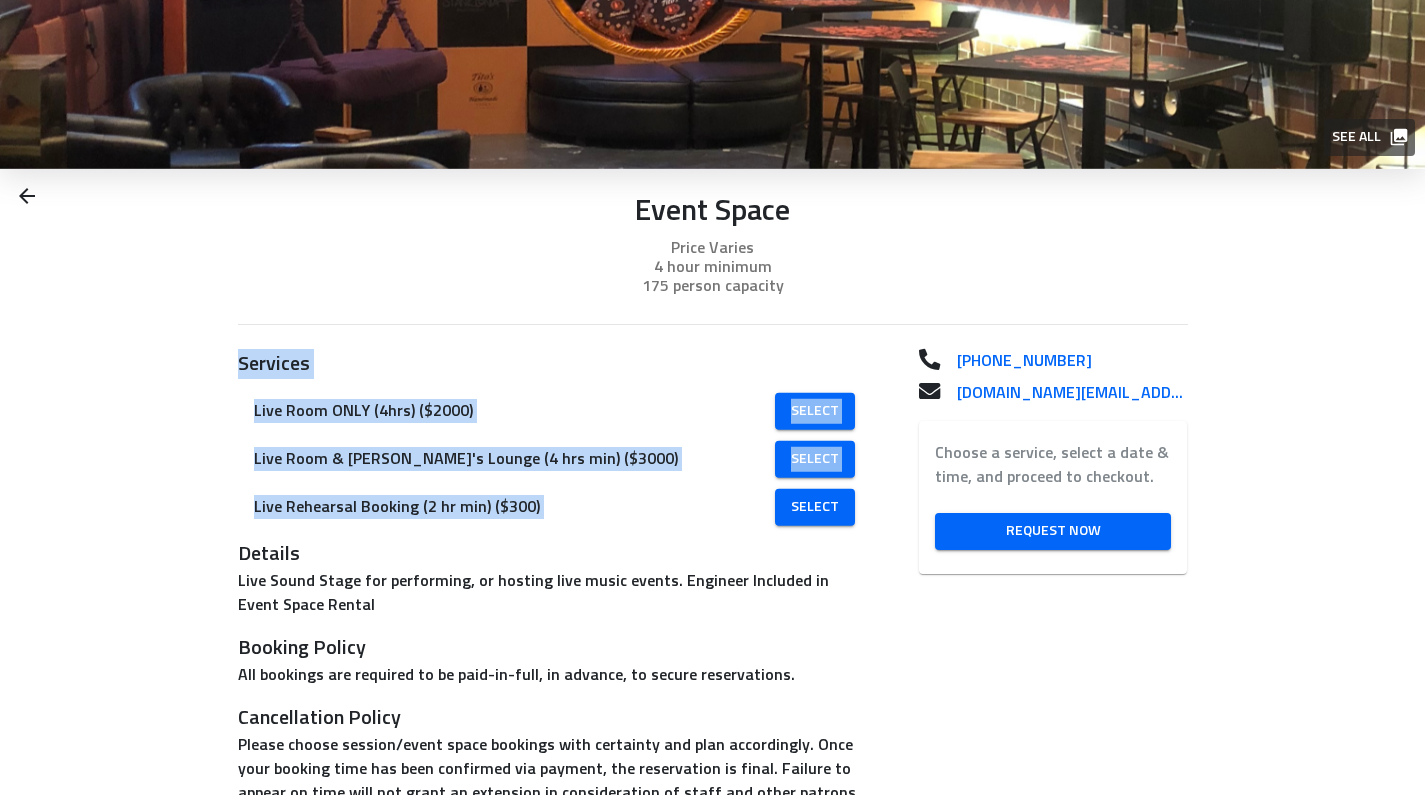 drag, startPoint x: 269, startPoint y: 389, endPoint x: 588, endPoint y: 531, distance: 349.1776 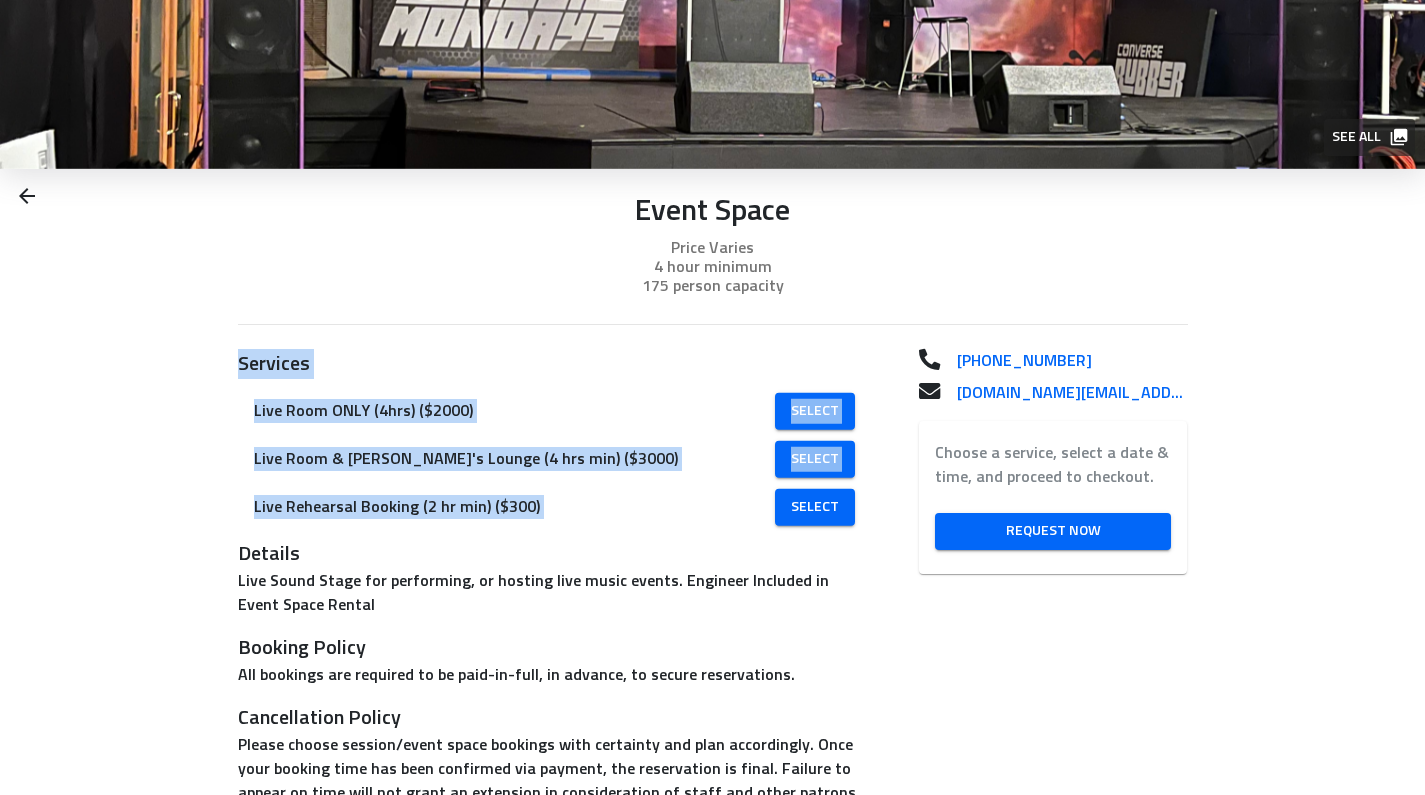 copy on "Services Live Room ONLY (4hrs) ($2000) Select Live Room & [PERSON_NAME]'s Lounge (4 hrs min) ($3000) Select Live Rehearsal Booking (2 hr min) ($300)" 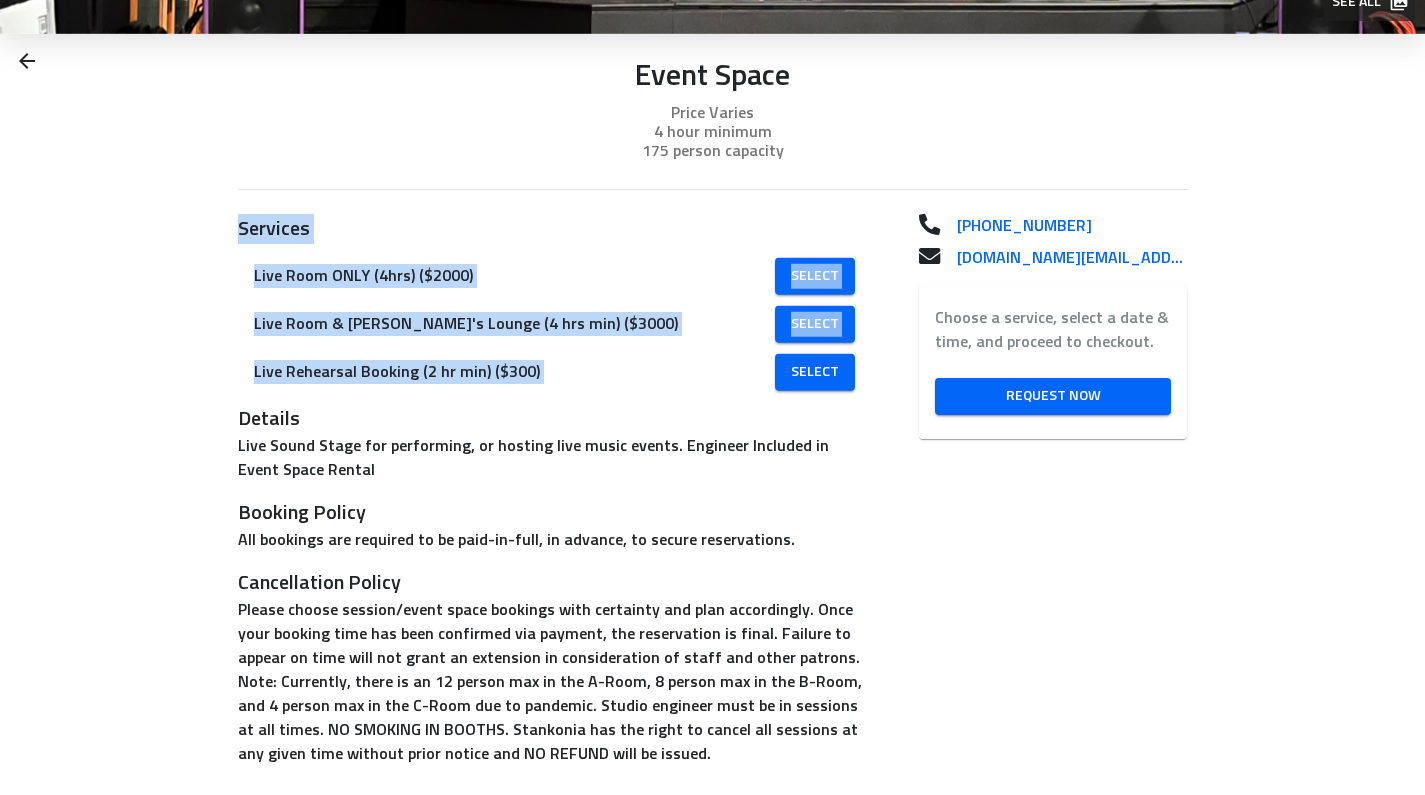 scroll, scrollTop: 277, scrollLeft: 0, axis: vertical 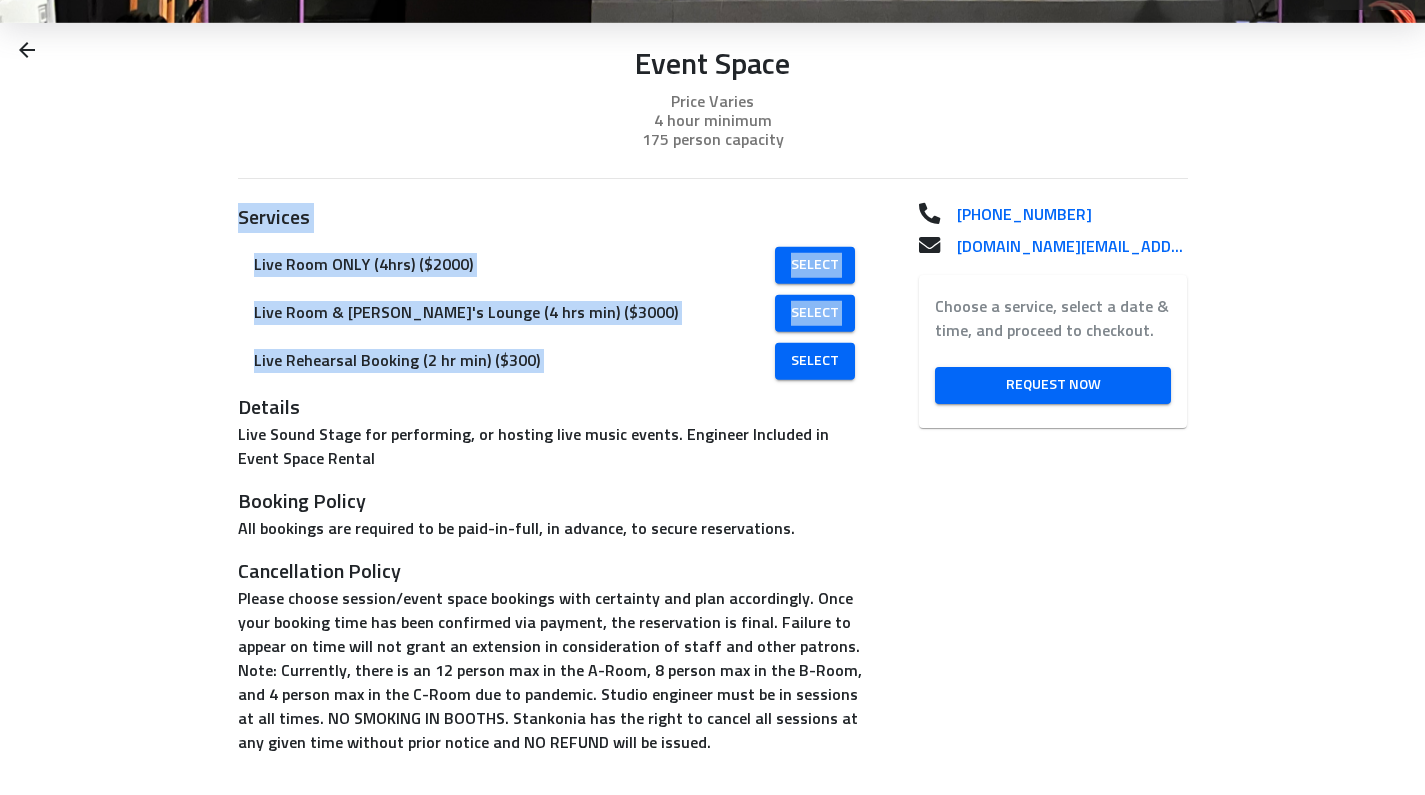 click on "Live Room ONLY (4hrs) ($2000) Select Live Room & [PERSON_NAME]'s Lounge (4 hrs min) ($3000) Select Live Rehearsal Booking (2 hr min) ($300) Select" at bounding box center (554, 313) 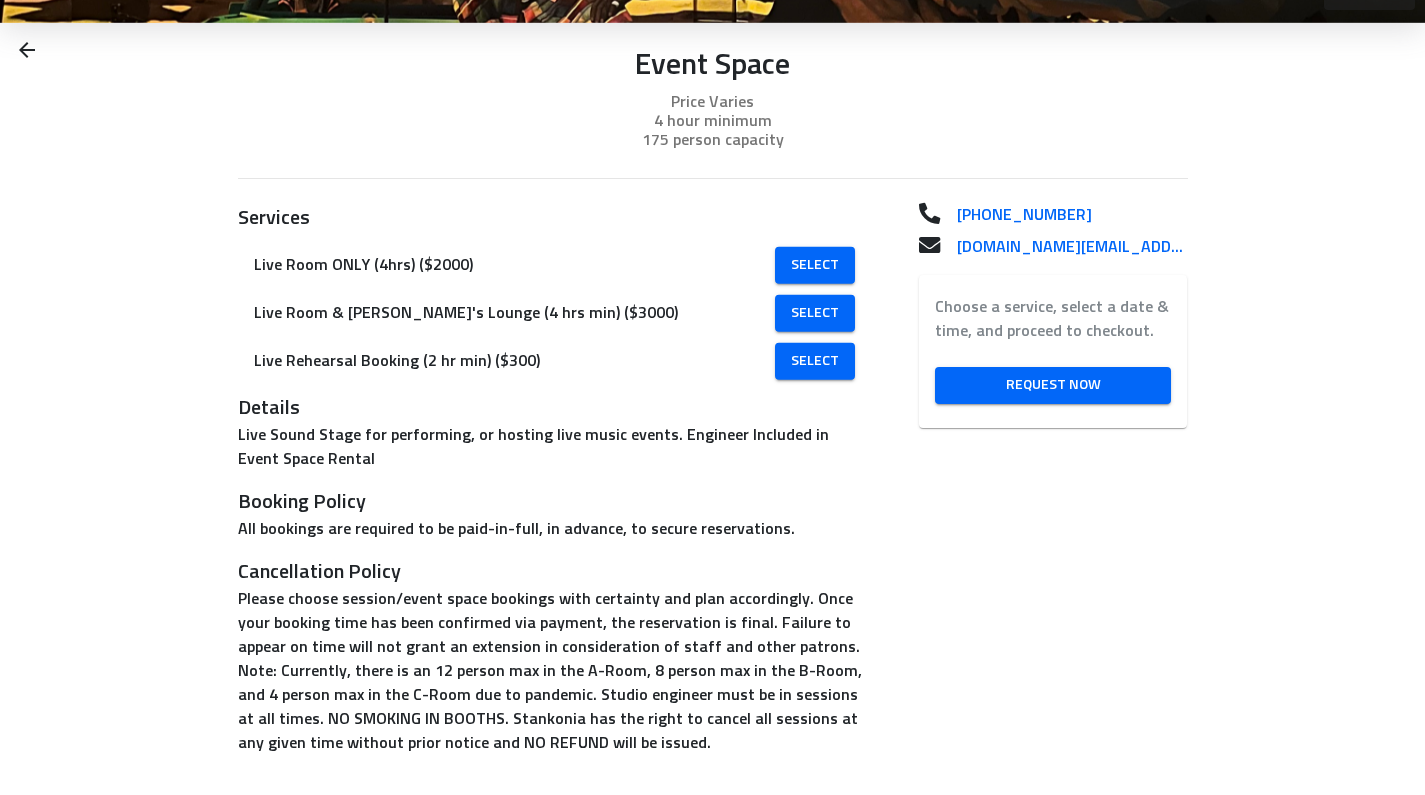 click on "Live Rehearsal Booking (2 hr min) ($300)" at bounding box center (516, 361) 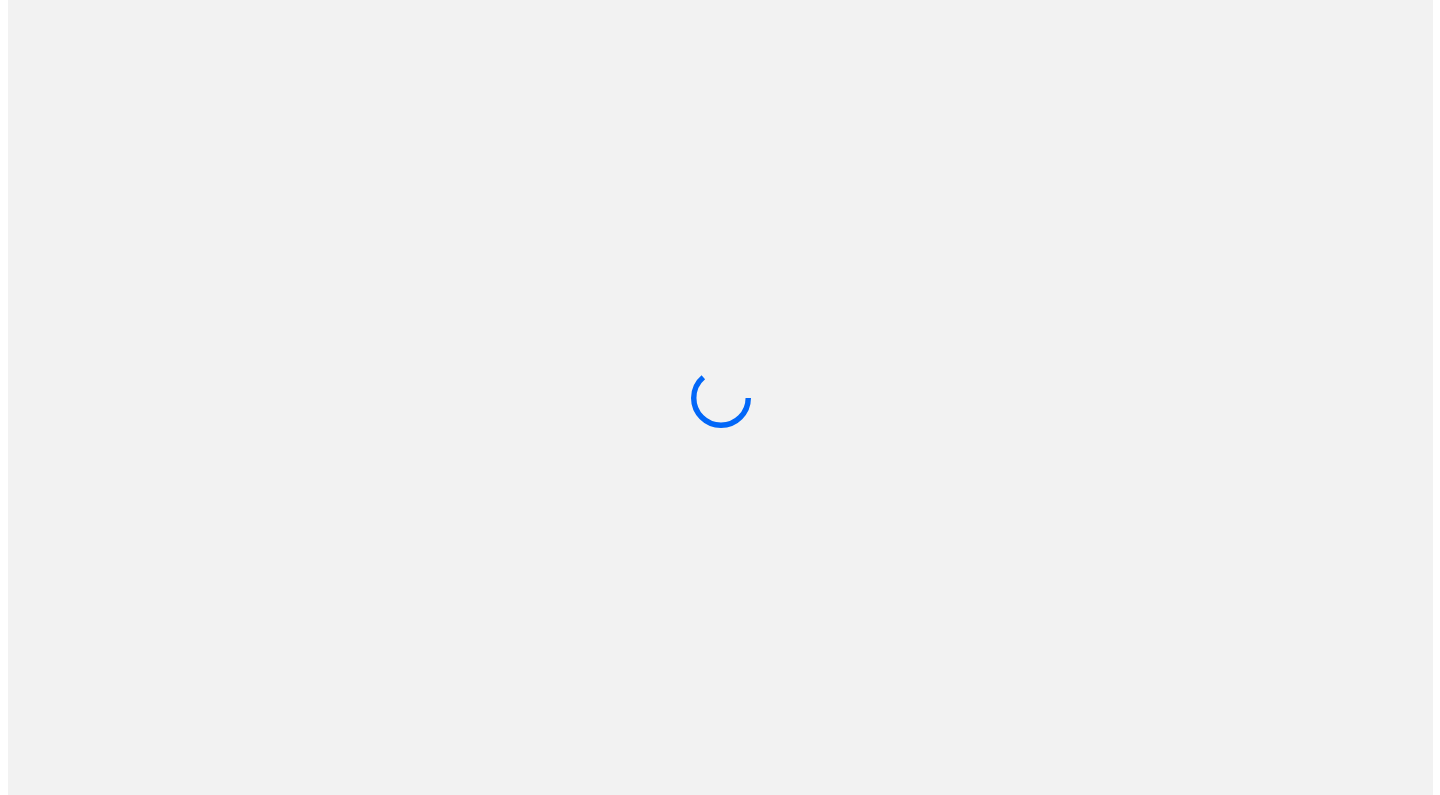 scroll, scrollTop: 0, scrollLeft: 0, axis: both 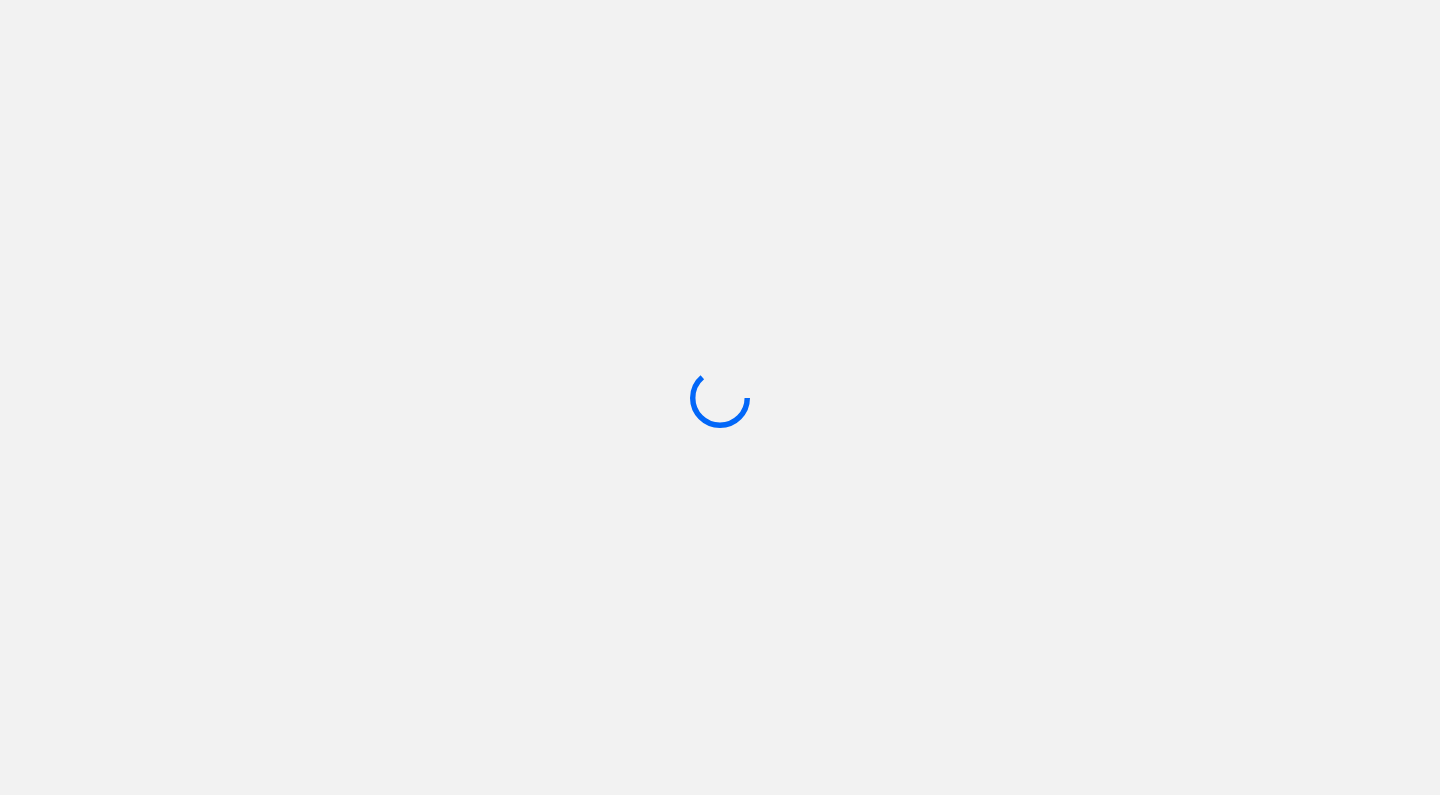drag, startPoint x: 427, startPoint y: 355, endPoint x: 410, endPoint y: 355, distance: 17 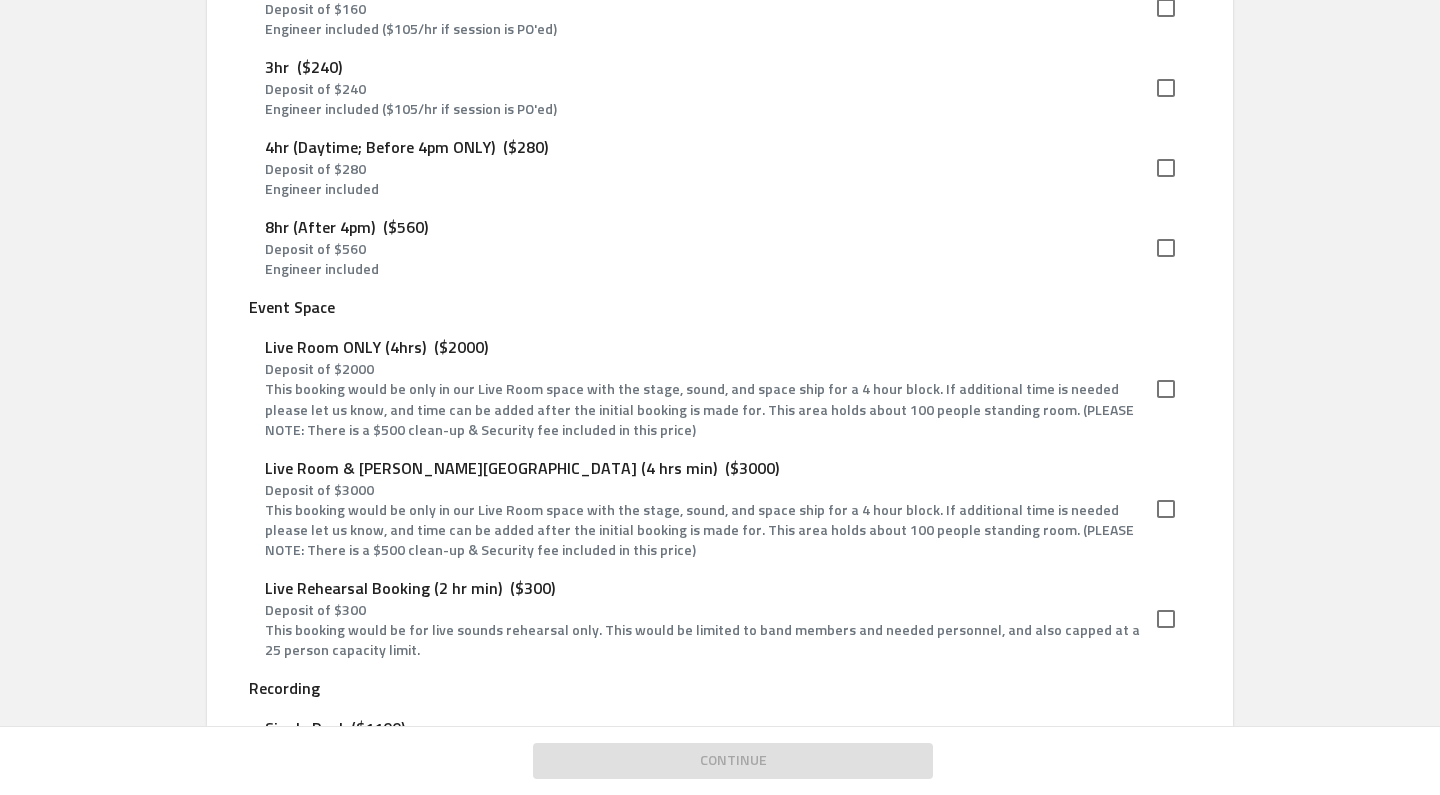 scroll, scrollTop: 1199, scrollLeft: 0, axis: vertical 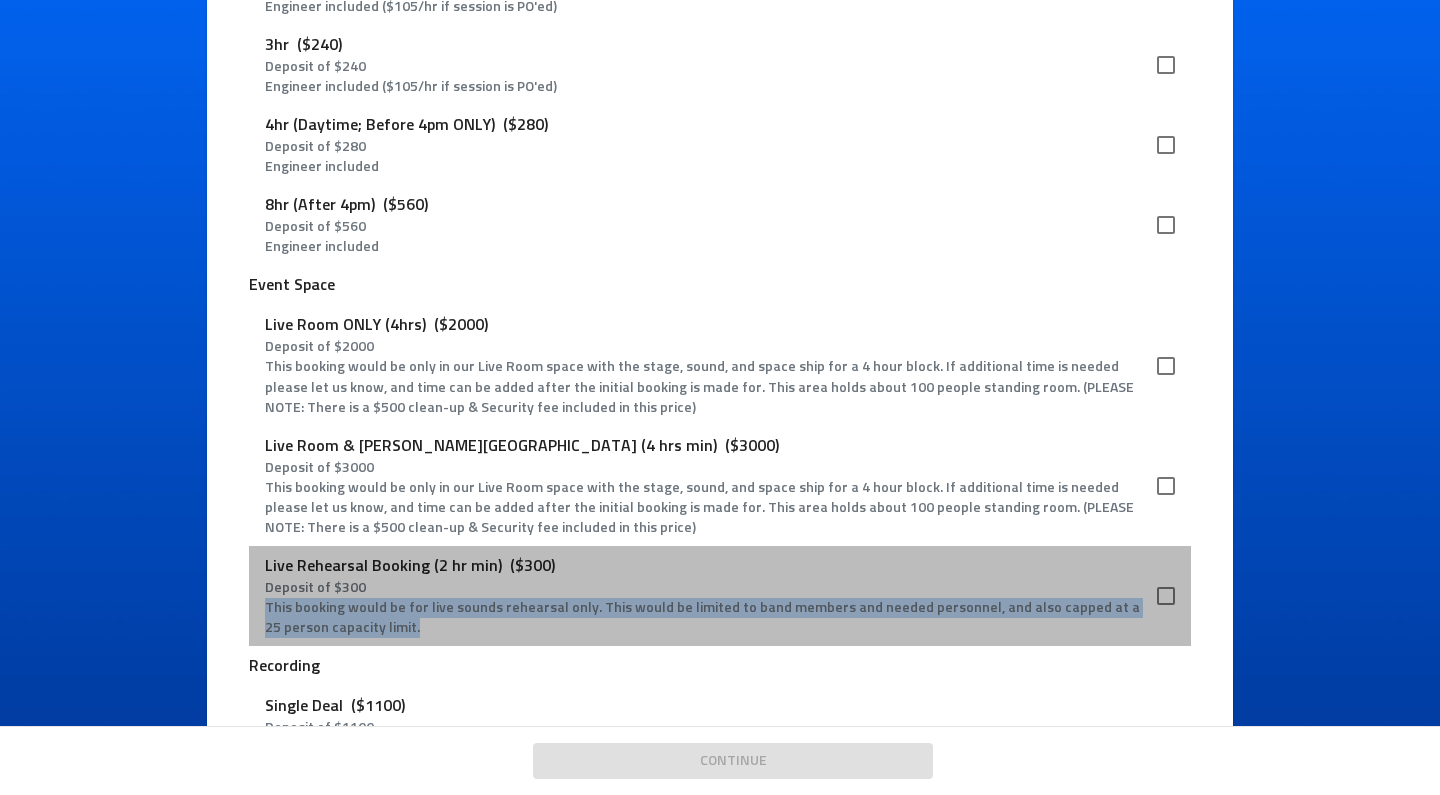 drag, startPoint x: 257, startPoint y: 585, endPoint x: 402, endPoint y: 616, distance: 148.27676 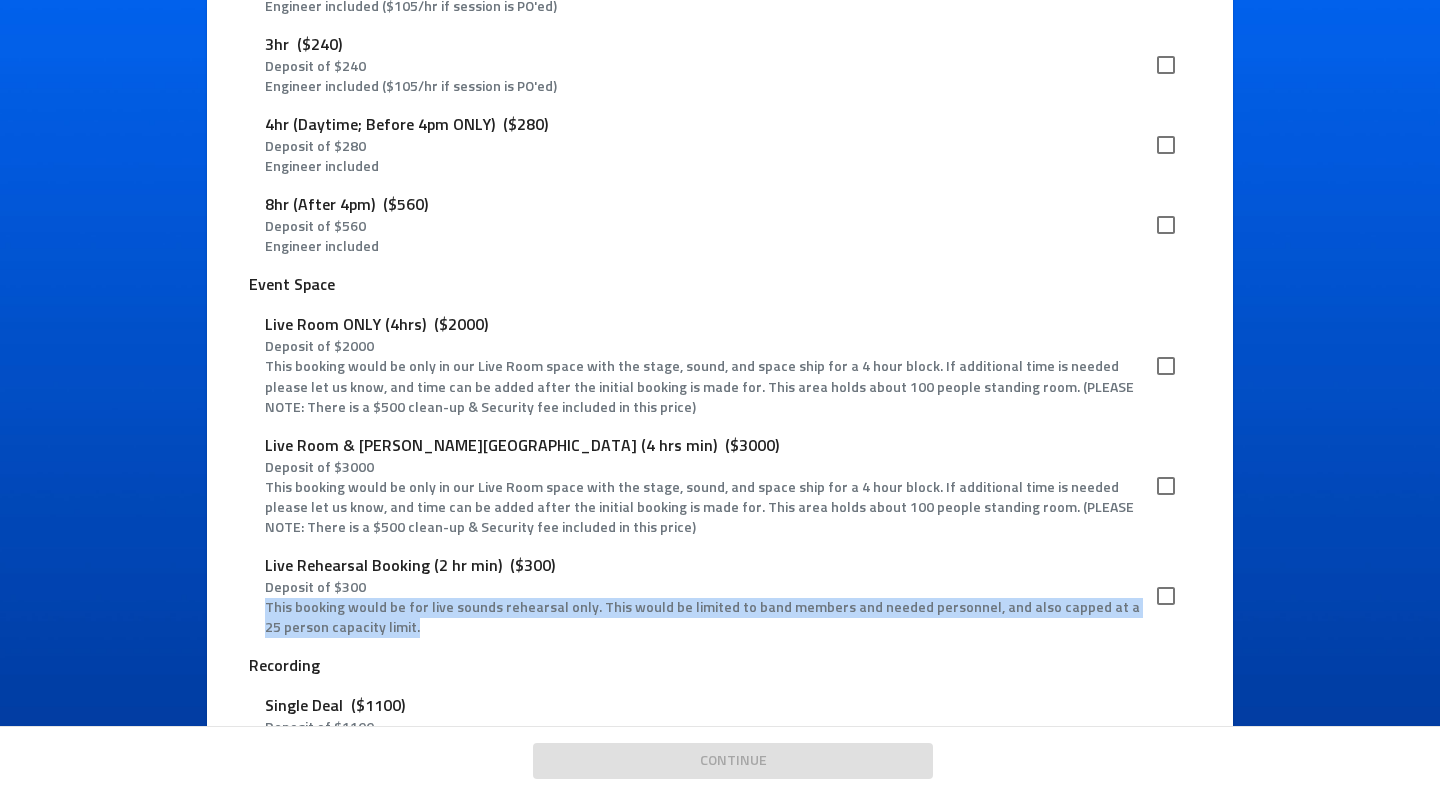 copy on "This booking would be for live sounds rehearsal only. This would be limited to band members and needed personnel, and also capped at a 25 person capacity limit." 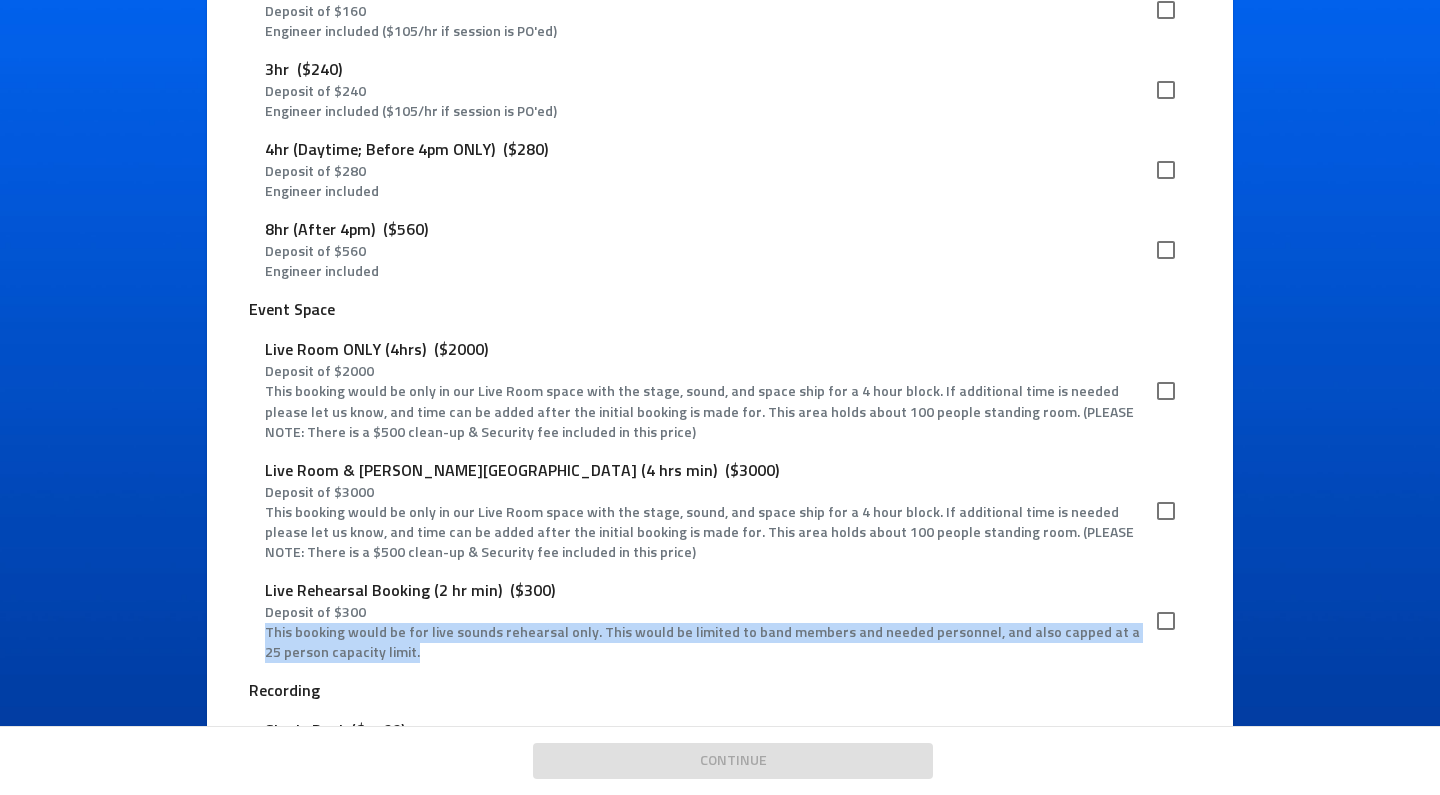 scroll, scrollTop: 1178, scrollLeft: 0, axis: vertical 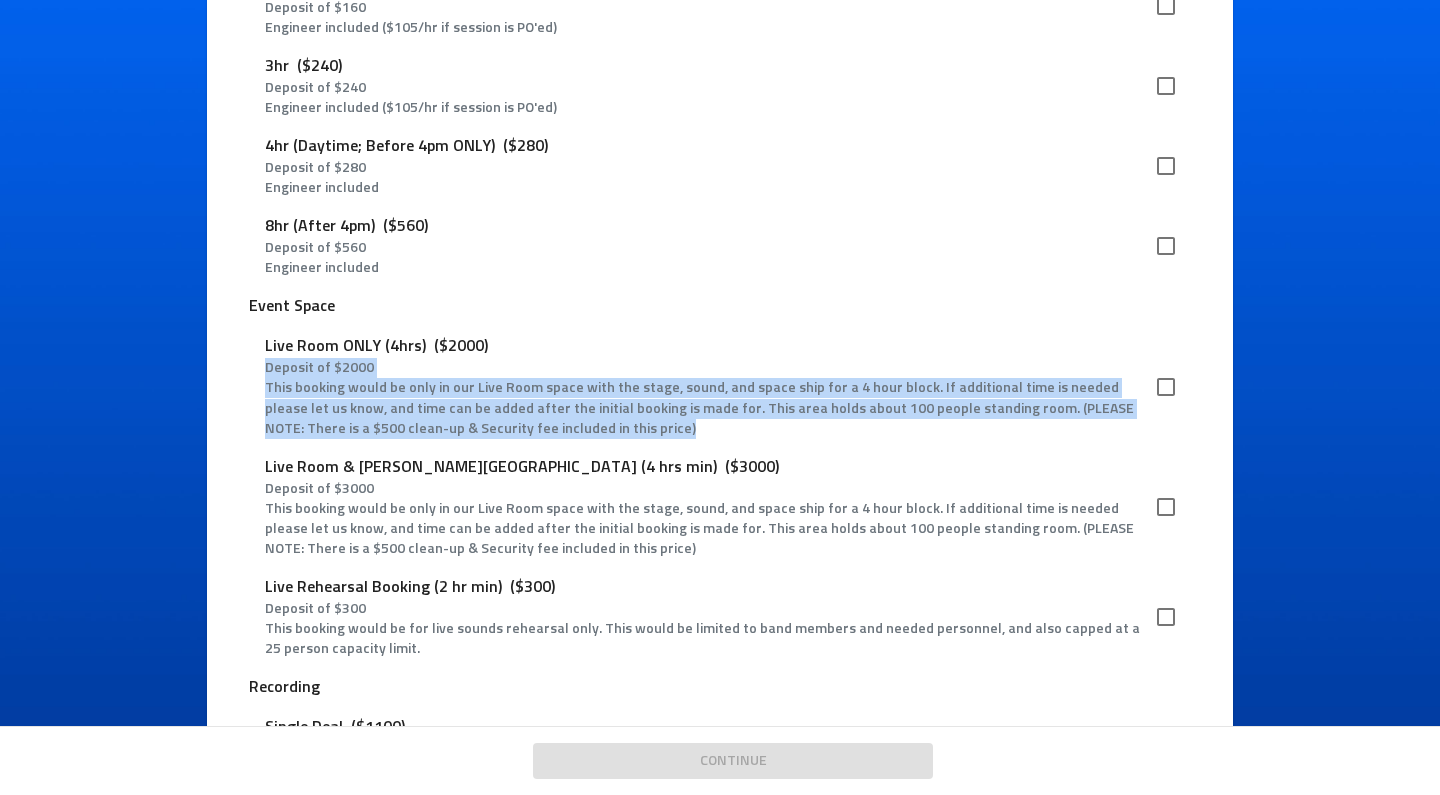 drag, startPoint x: 255, startPoint y: 344, endPoint x: 576, endPoint y: 406, distance: 326.9327 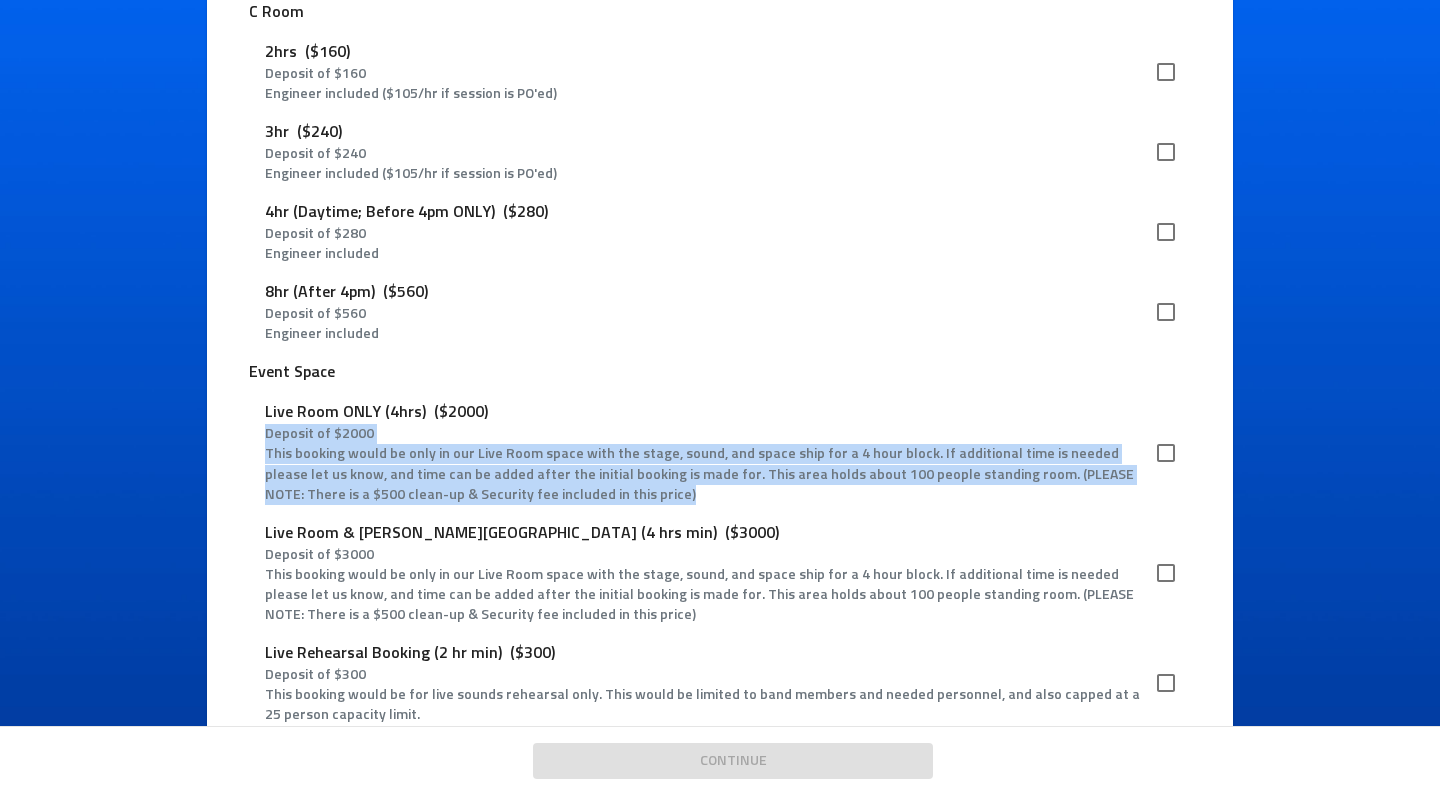 scroll, scrollTop: 1351, scrollLeft: 0, axis: vertical 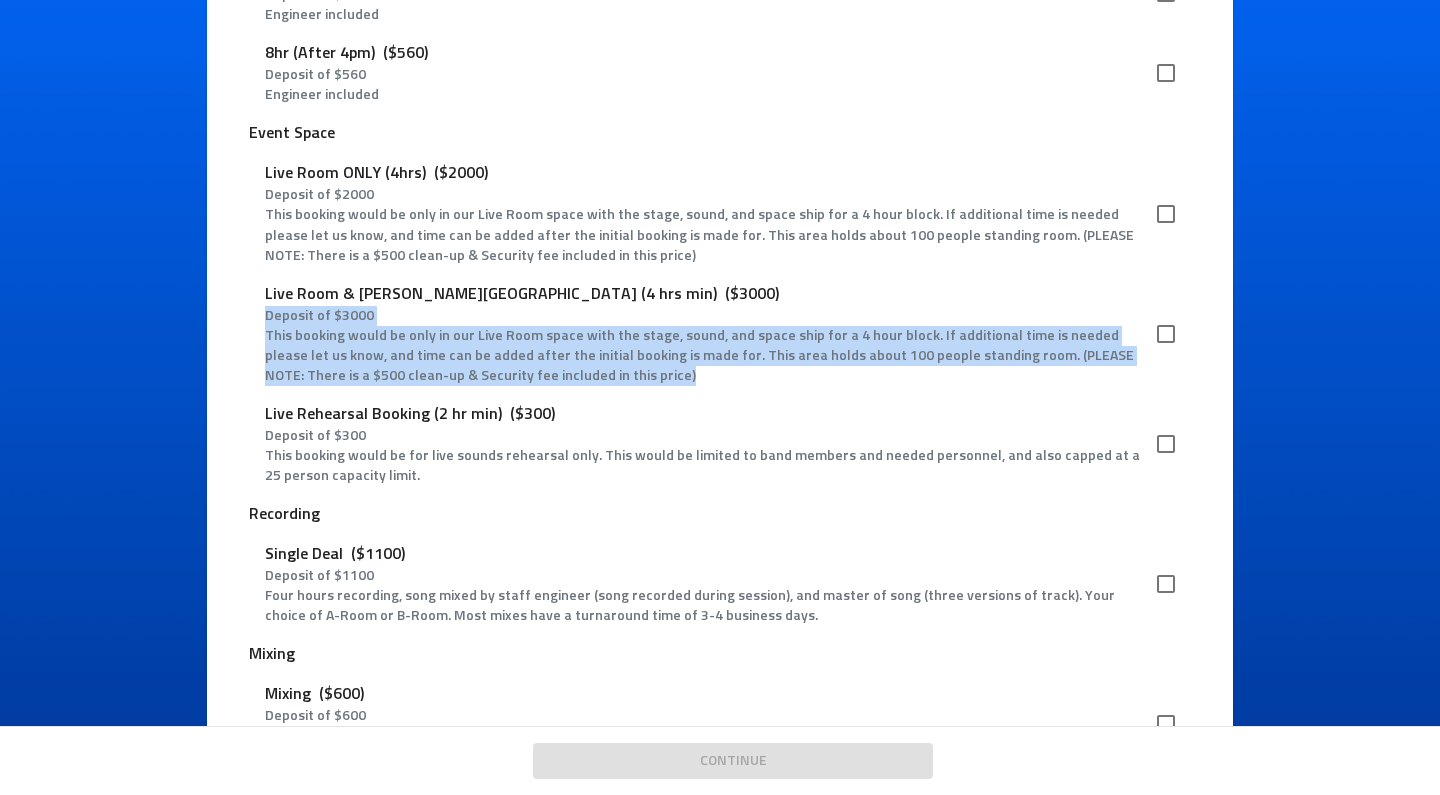 drag, startPoint x: 256, startPoint y: 297, endPoint x: 596, endPoint y: 360, distance: 345.7875 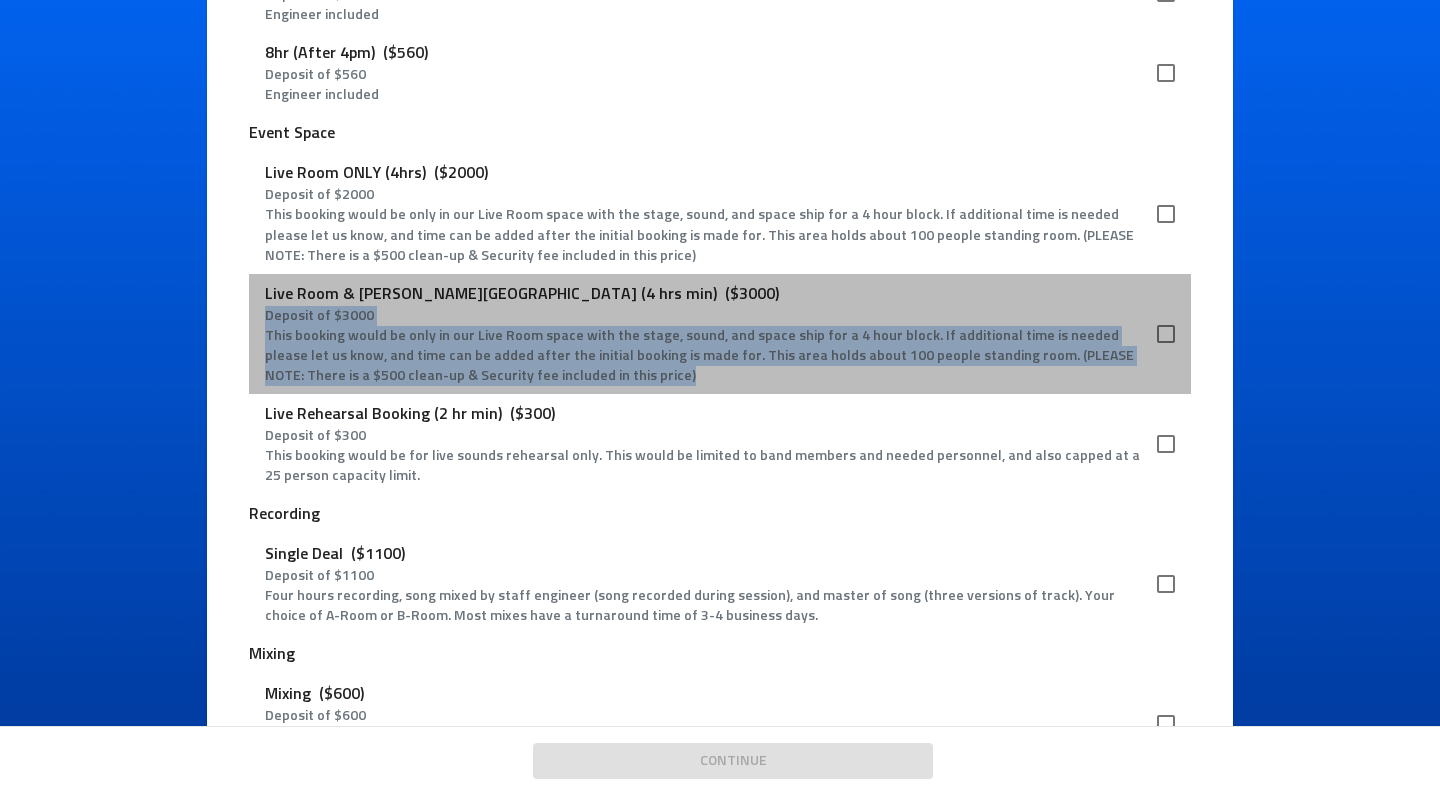 drag, startPoint x: 576, startPoint y: 356, endPoint x: 245, endPoint y: 297, distance: 336.2172 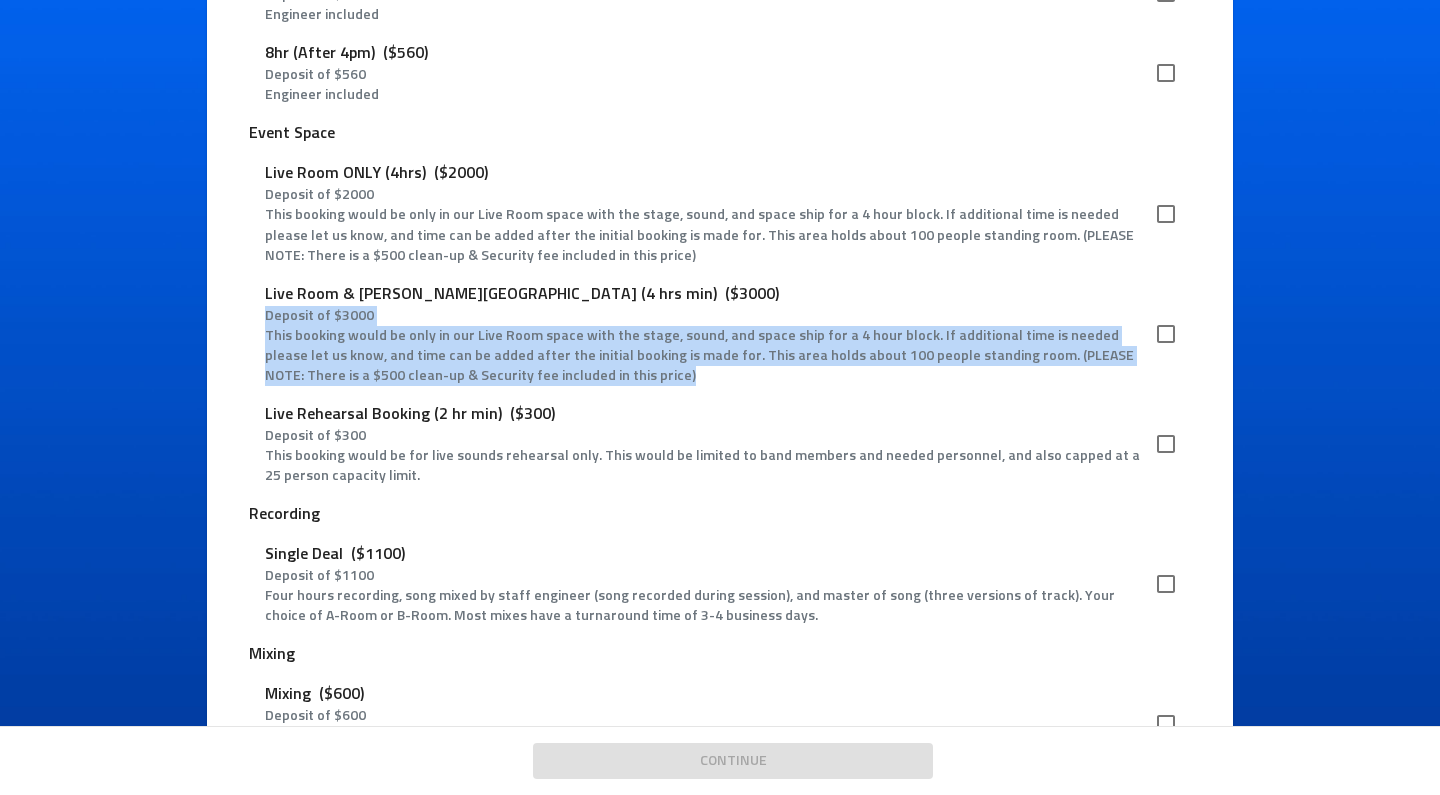 copy on "Deposit of $ 3000 This booking would be only in our Live Room space with the stage, sound, and space ship for a 4 hour block. If additional time is needed please let us know, and time can be added after the initial booking is made for. This area holds about 100 people standing room. (PLEASE NOTE: There is a $500 clean-up & Security fee included in this price)" 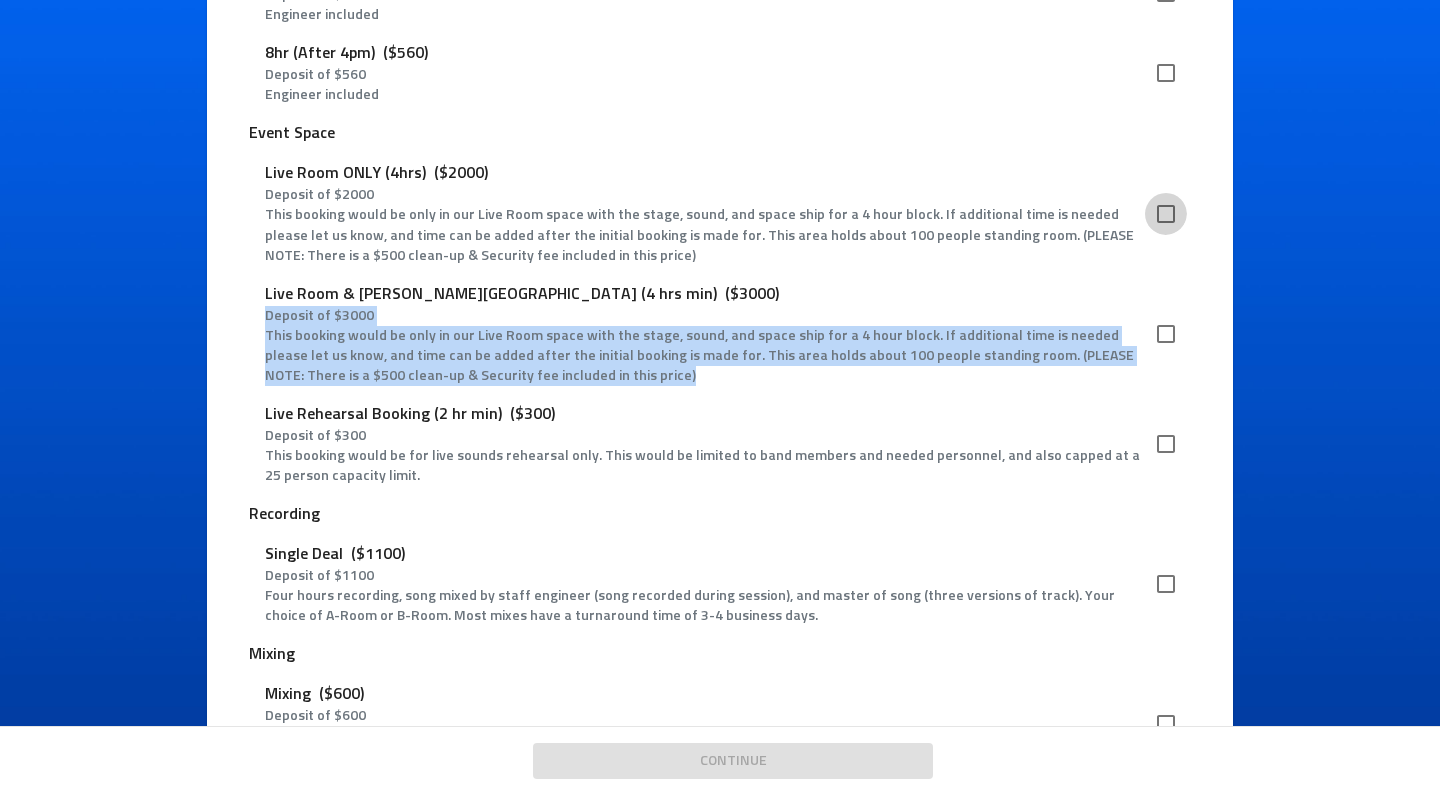 click at bounding box center [1166, 214] 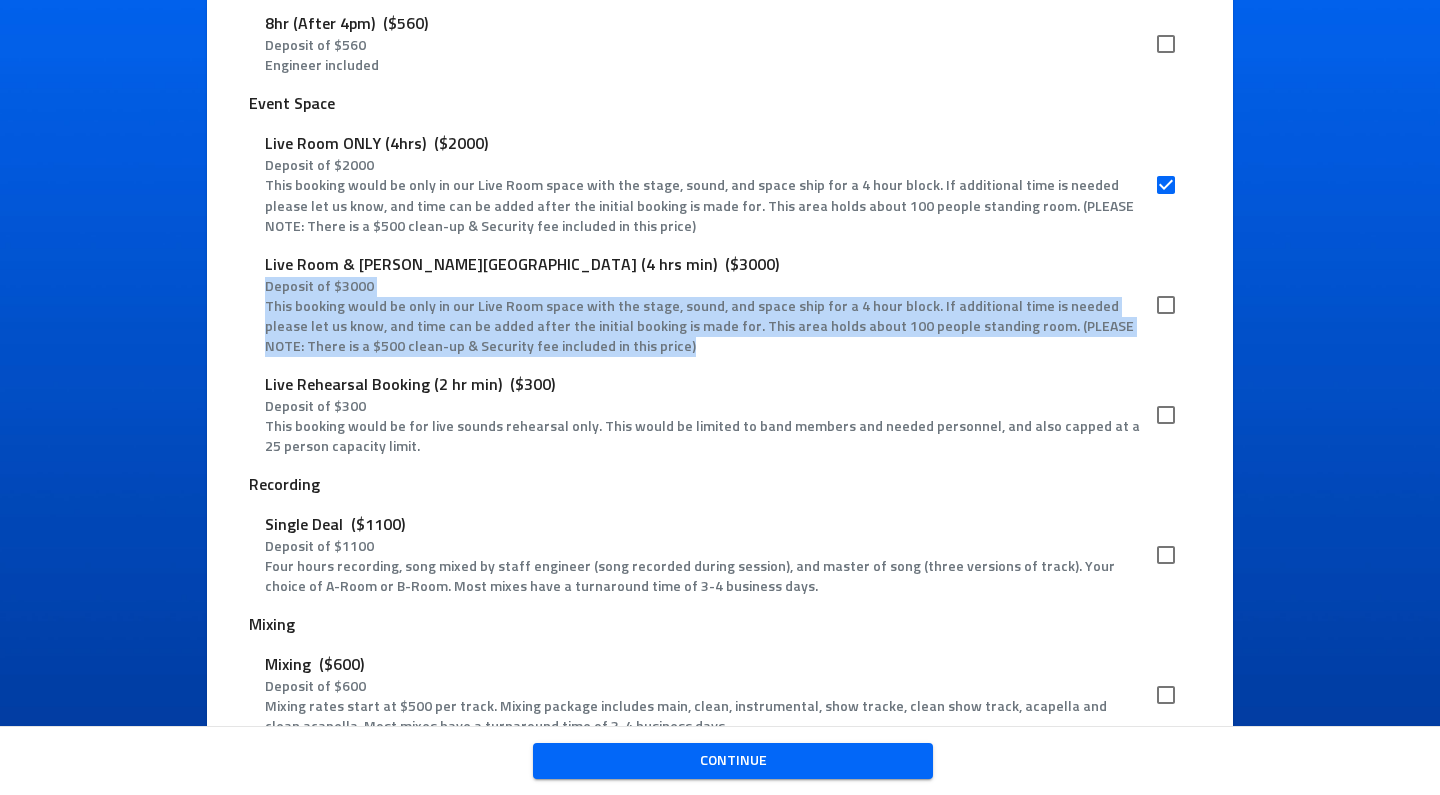scroll, scrollTop: 1463, scrollLeft: 0, axis: vertical 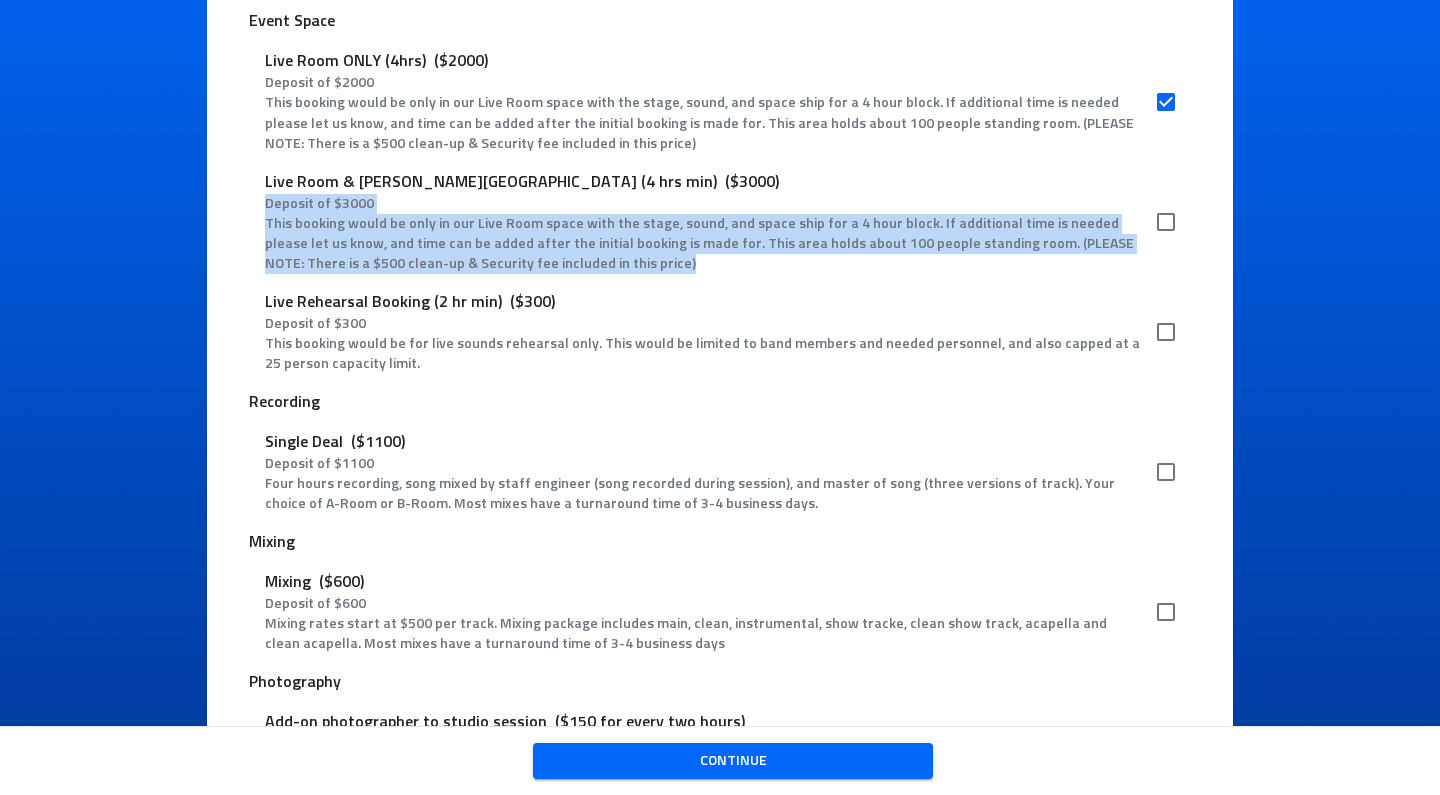 click on "Continue" at bounding box center [733, 761] 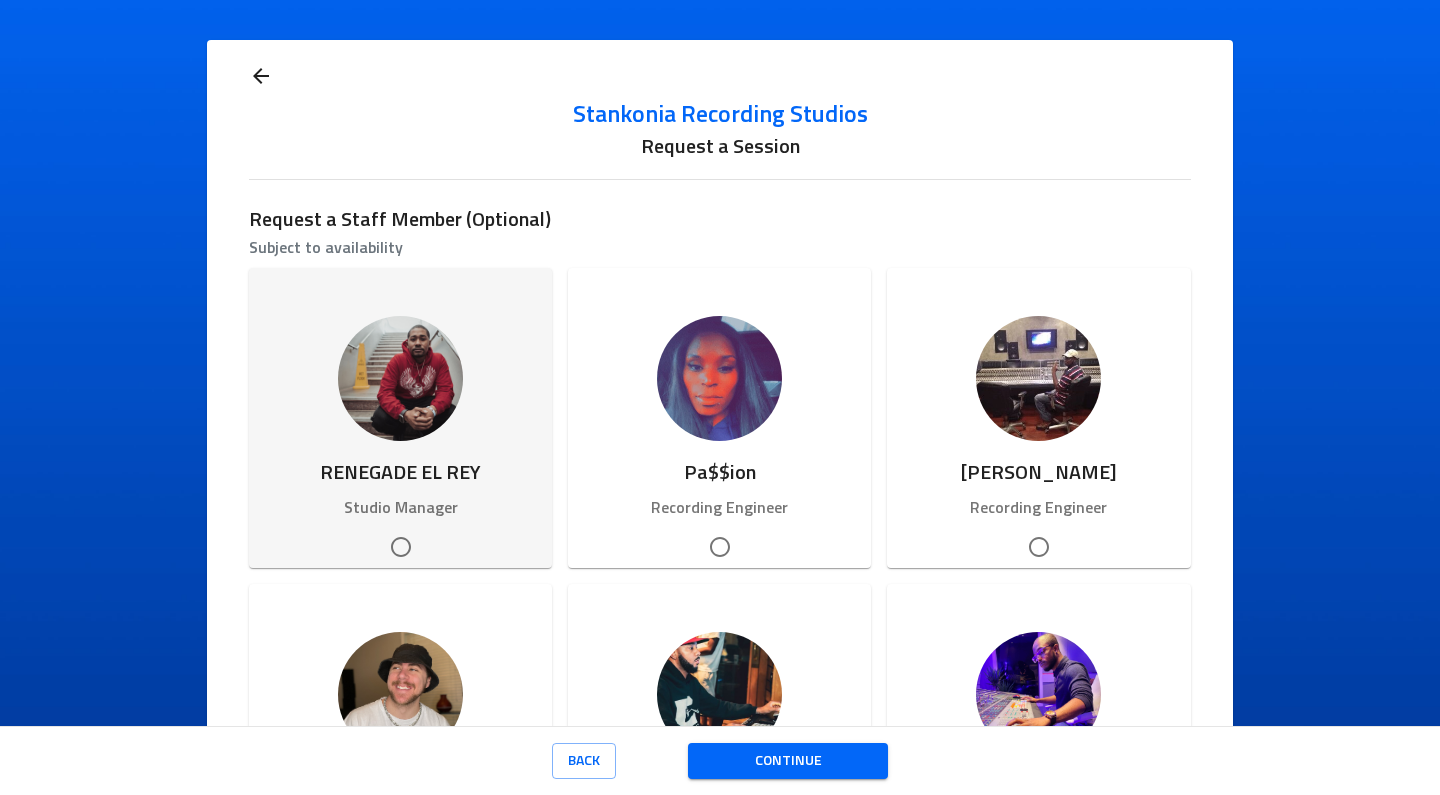 scroll, scrollTop: 12, scrollLeft: 0, axis: vertical 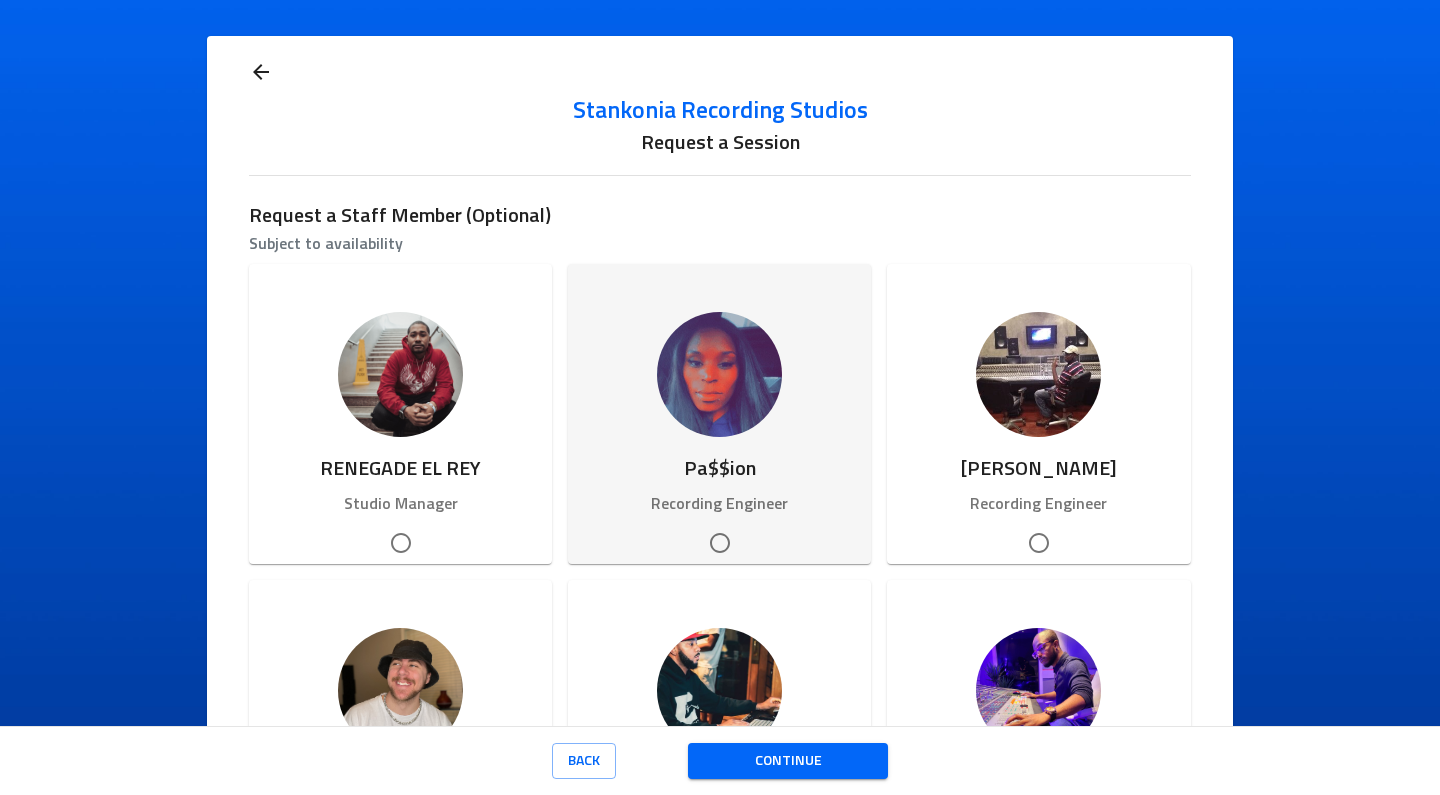 click at bounding box center (720, 543) 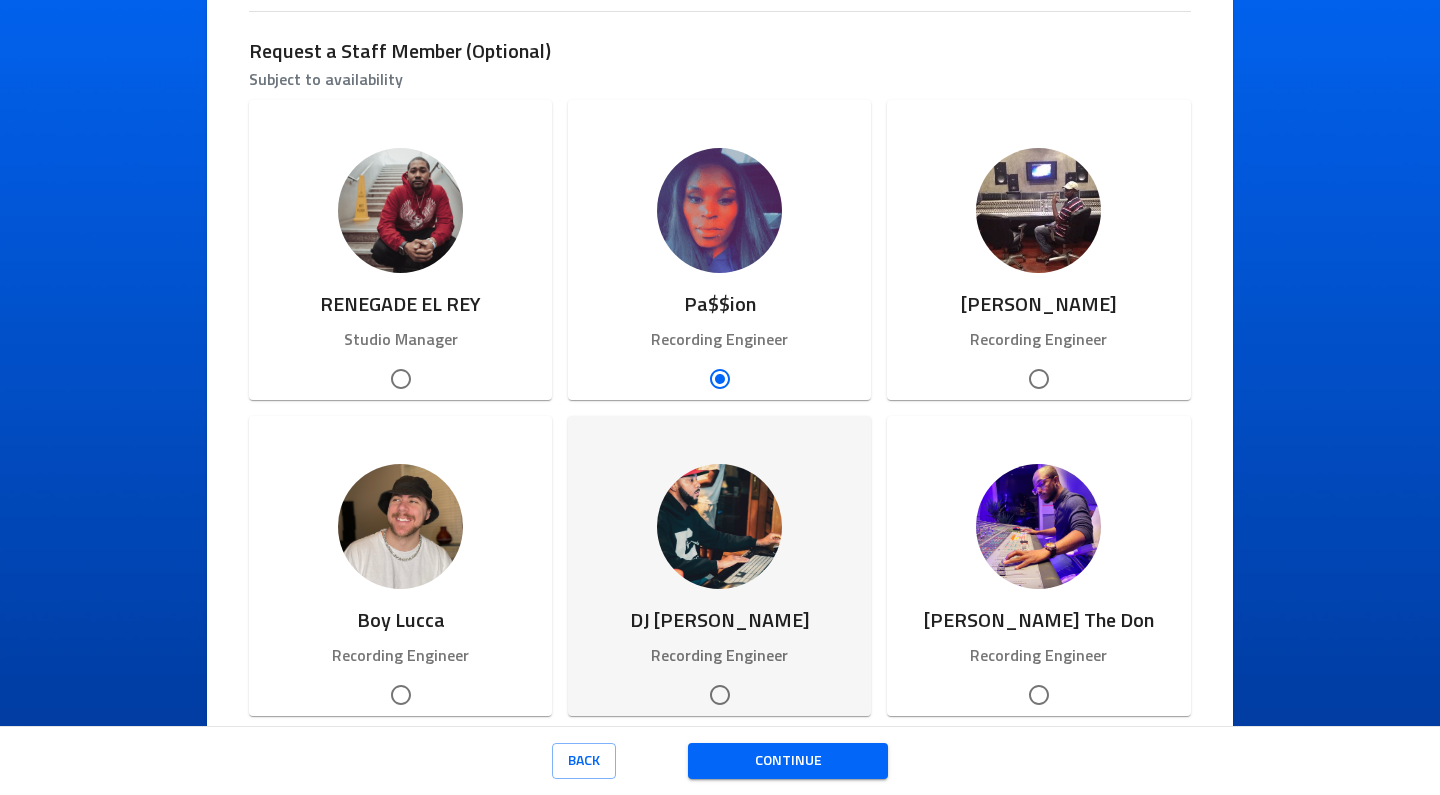 scroll, scrollTop: 363, scrollLeft: 0, axis: vertical 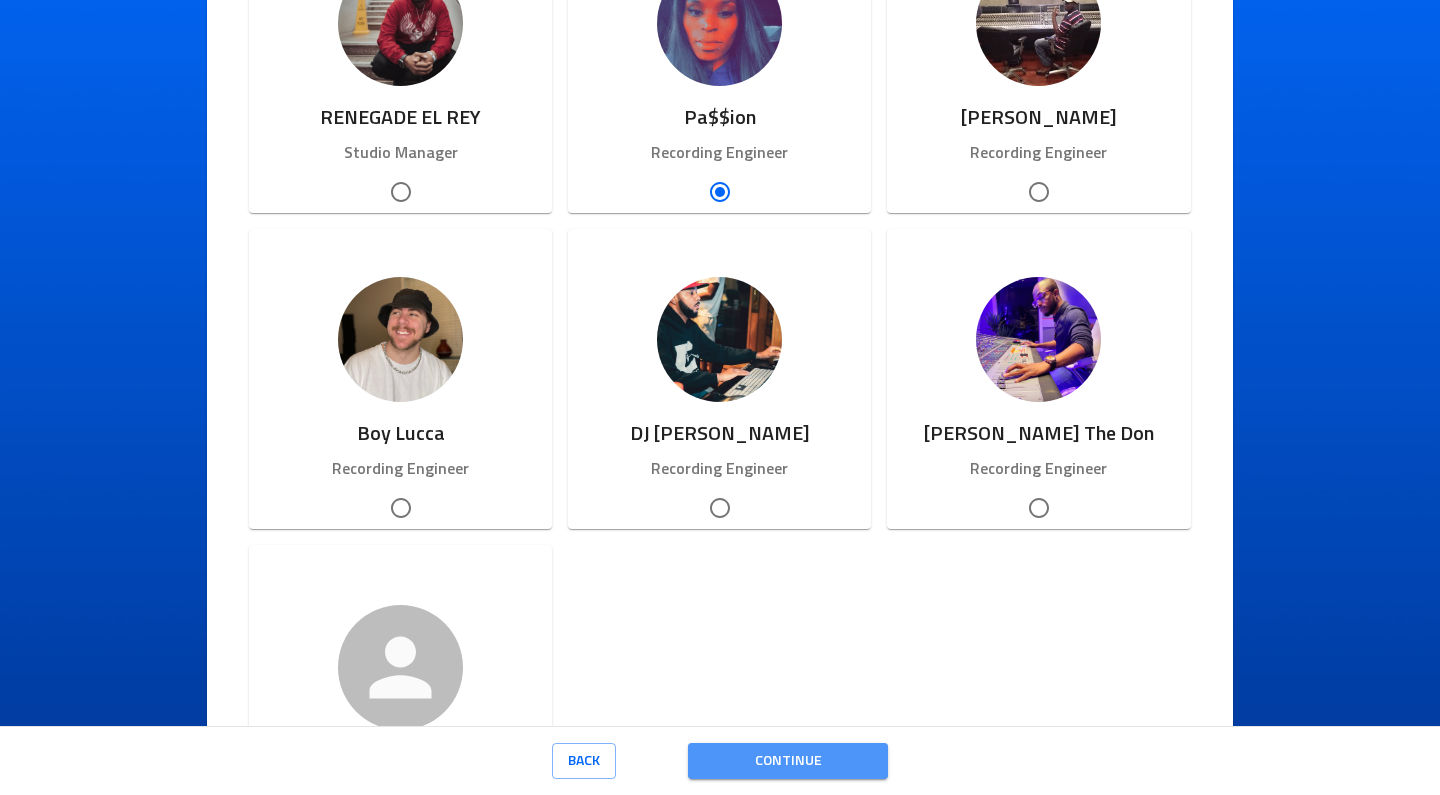 click on "Continue" at bounding box center (788, 761) 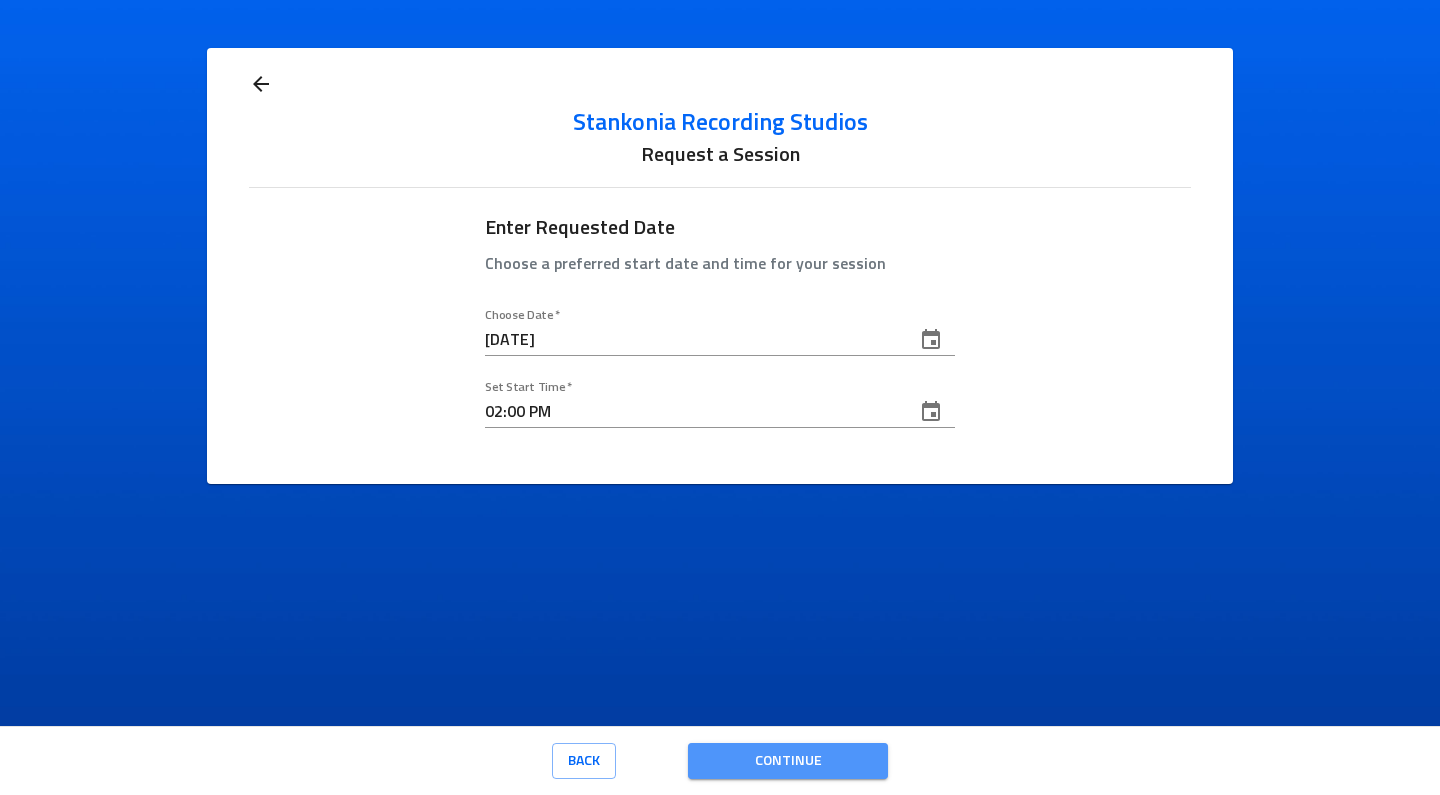 click on "Continue" at bounding box center [788, 761] 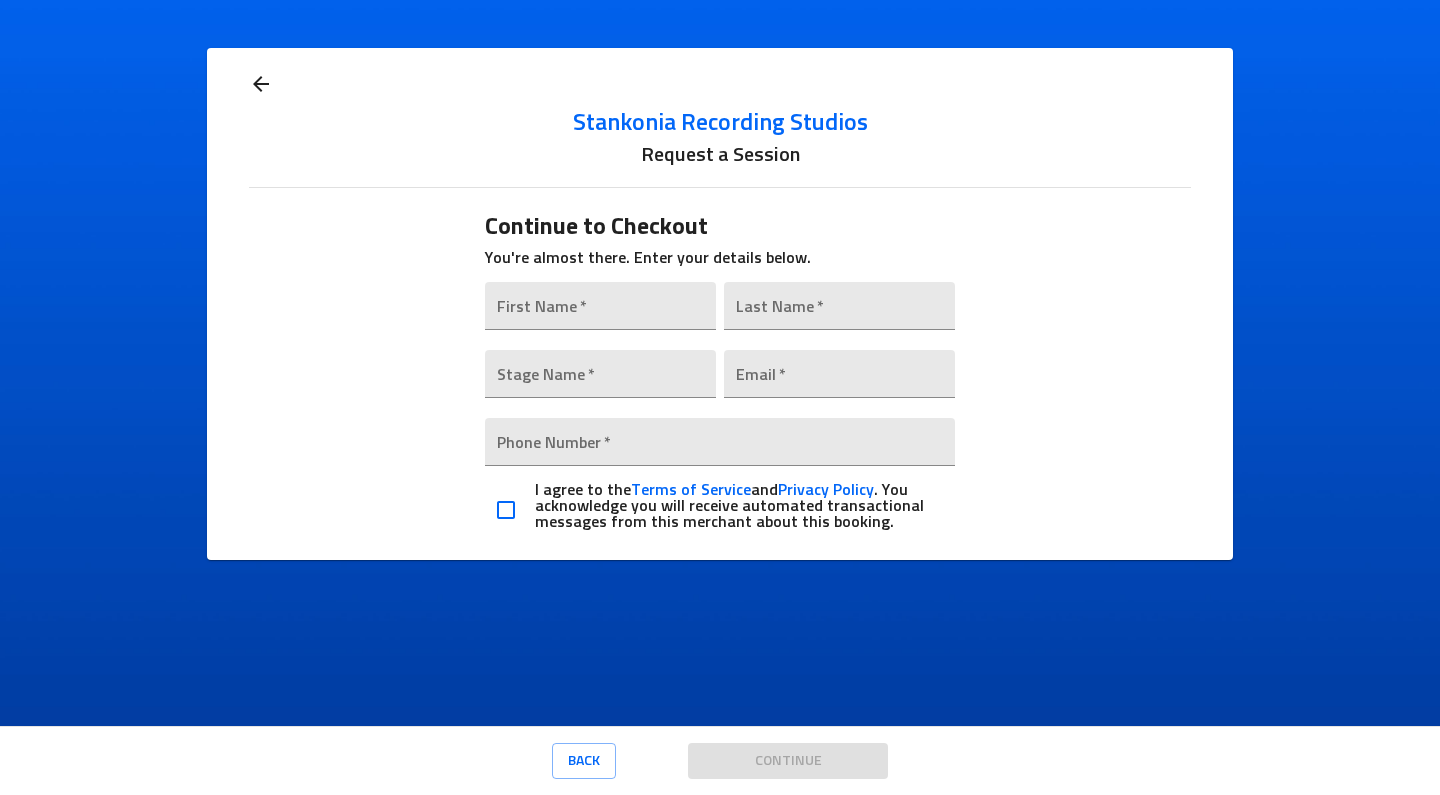 click 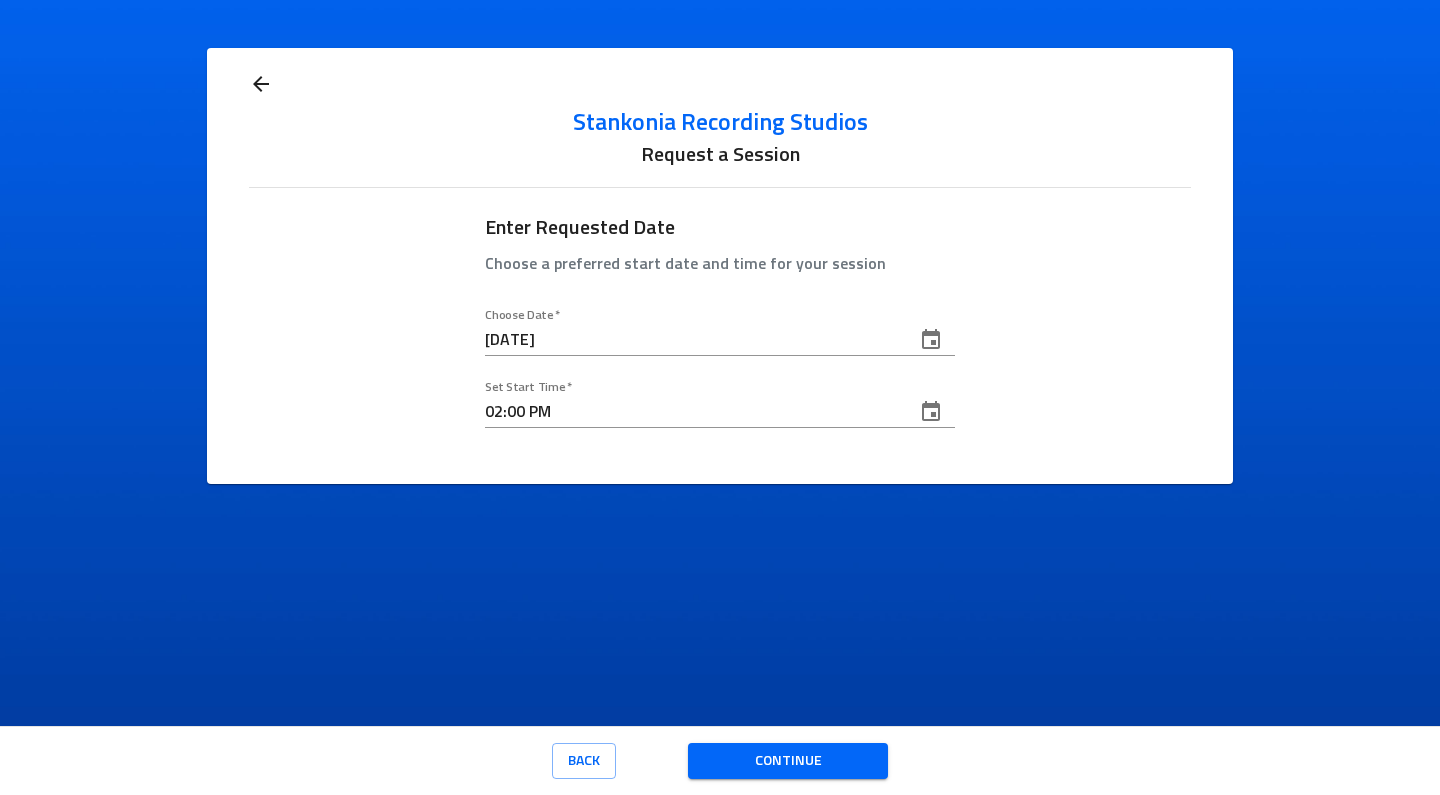 click 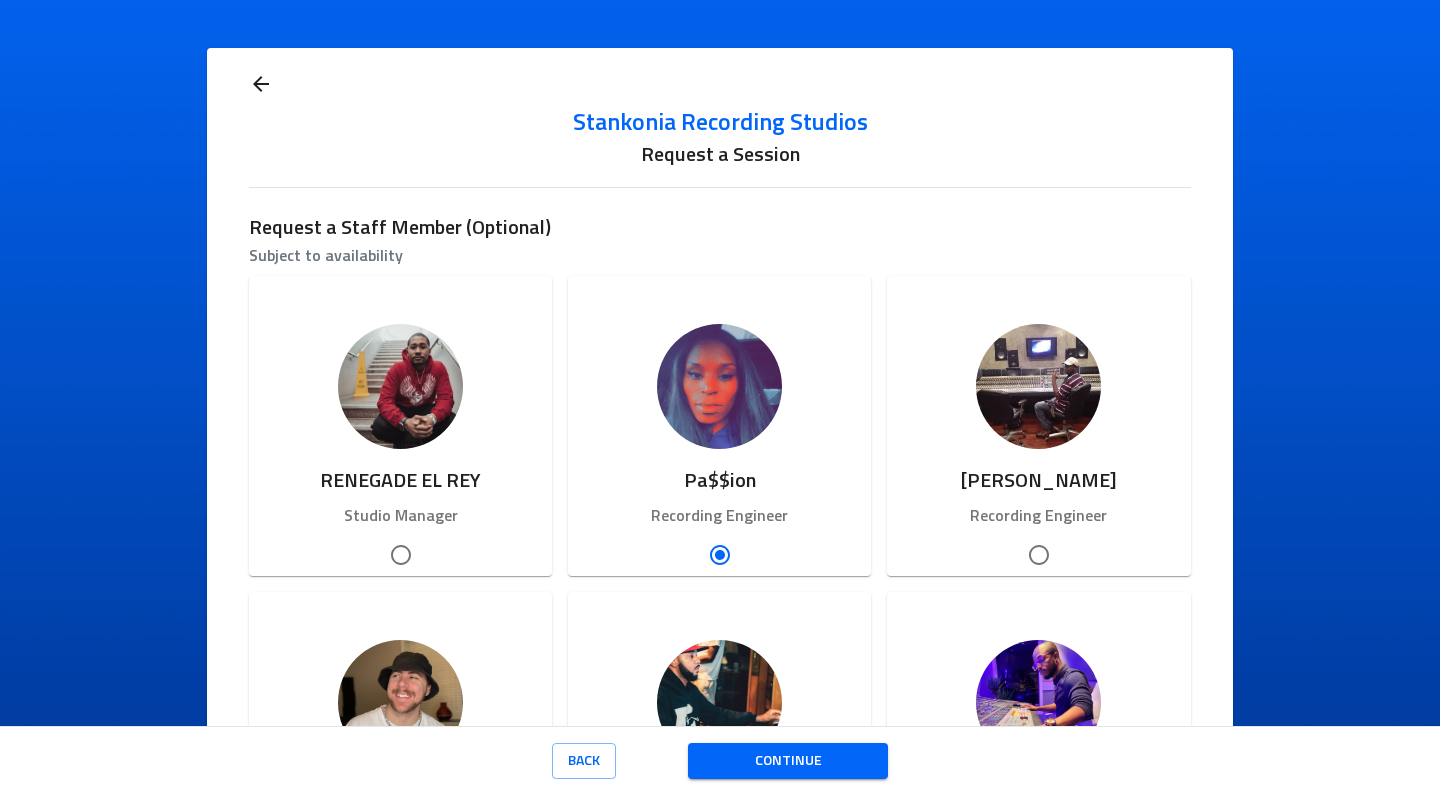 click 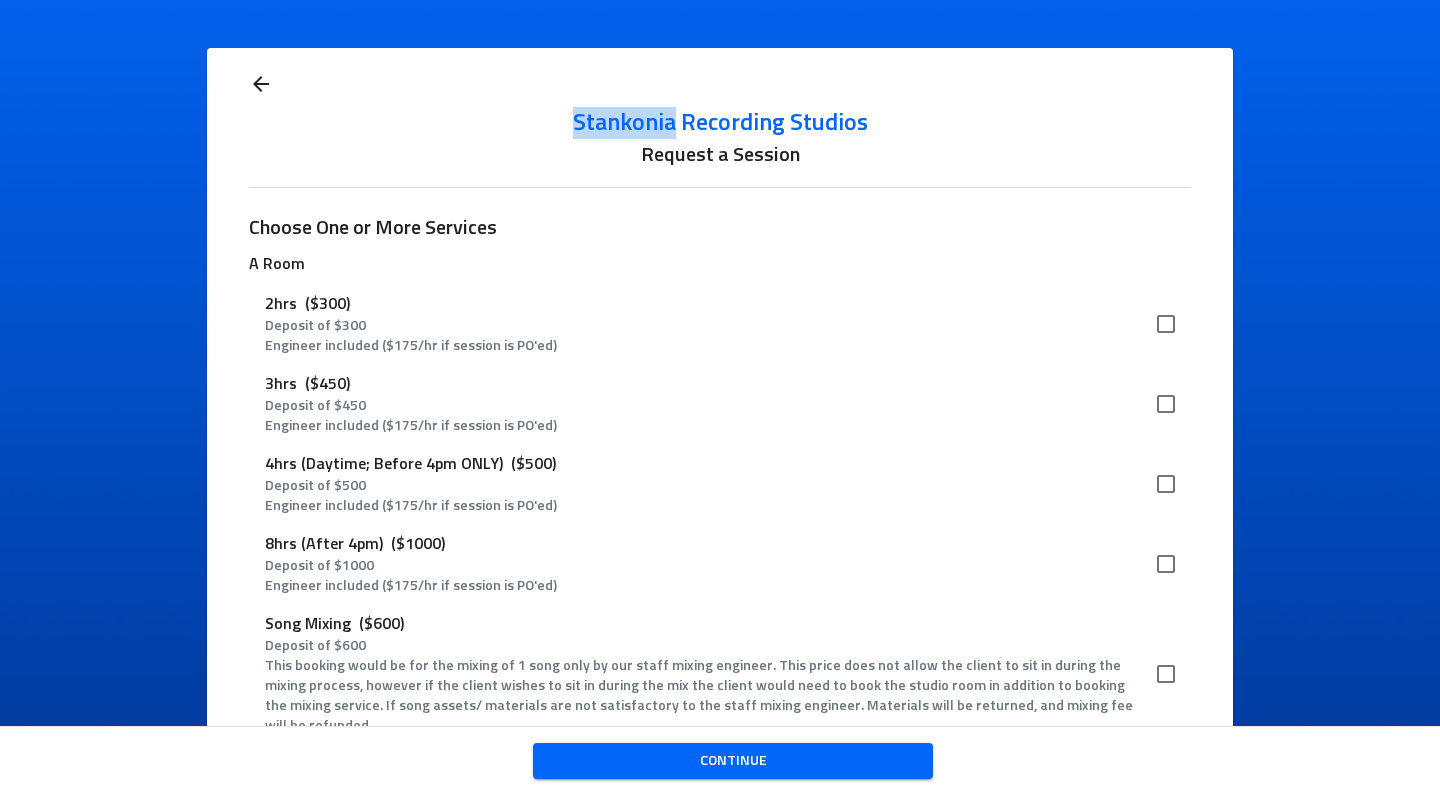 click 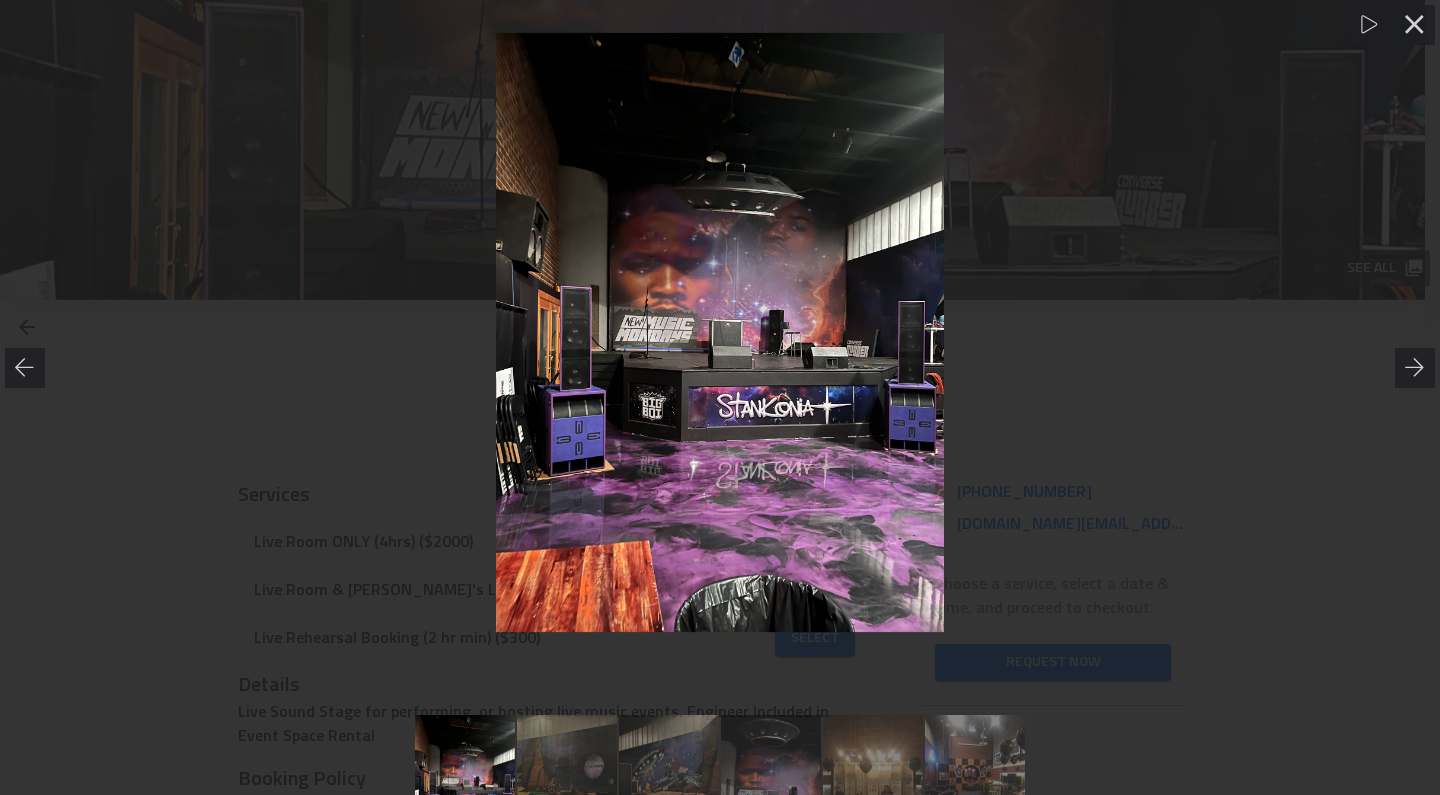 click at bounding box center (720, 332) 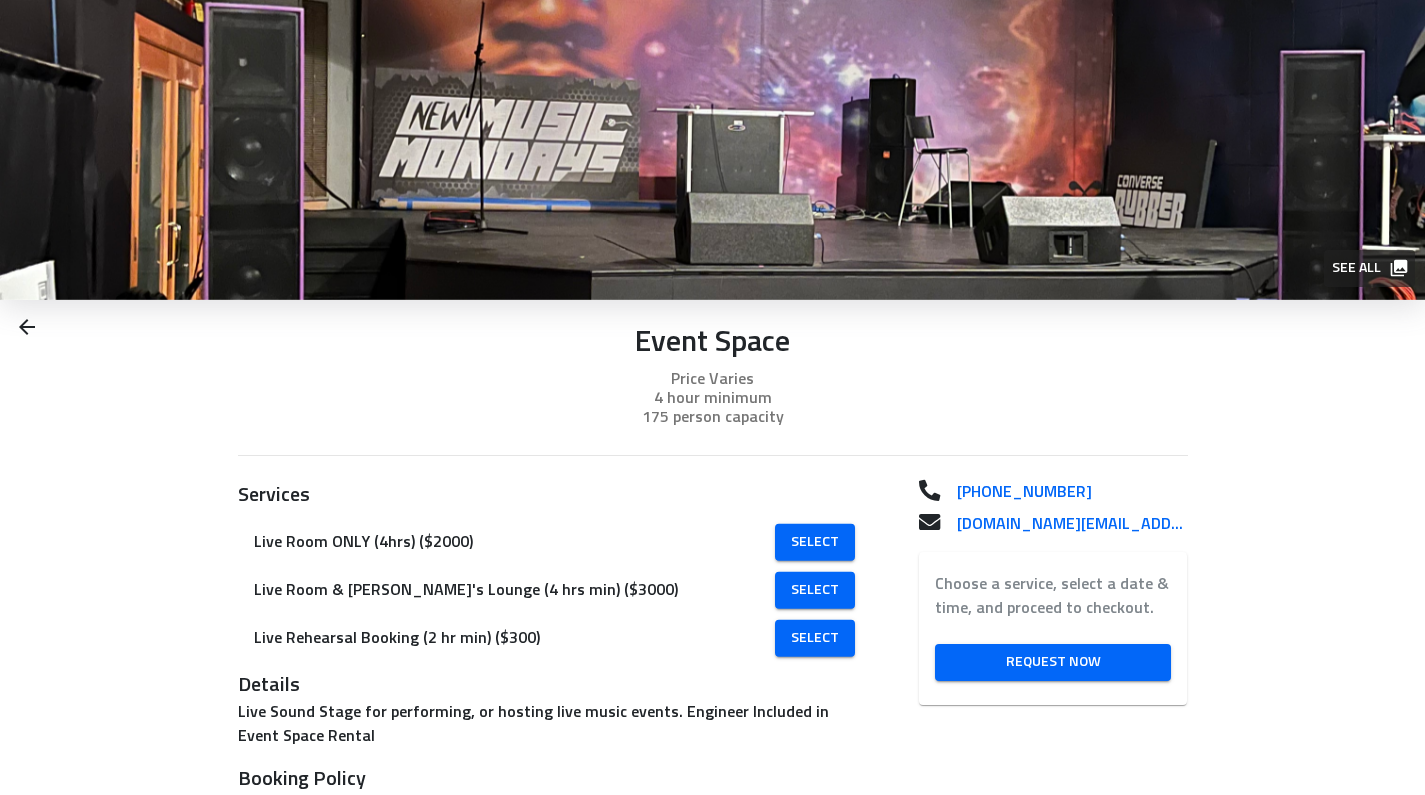 click 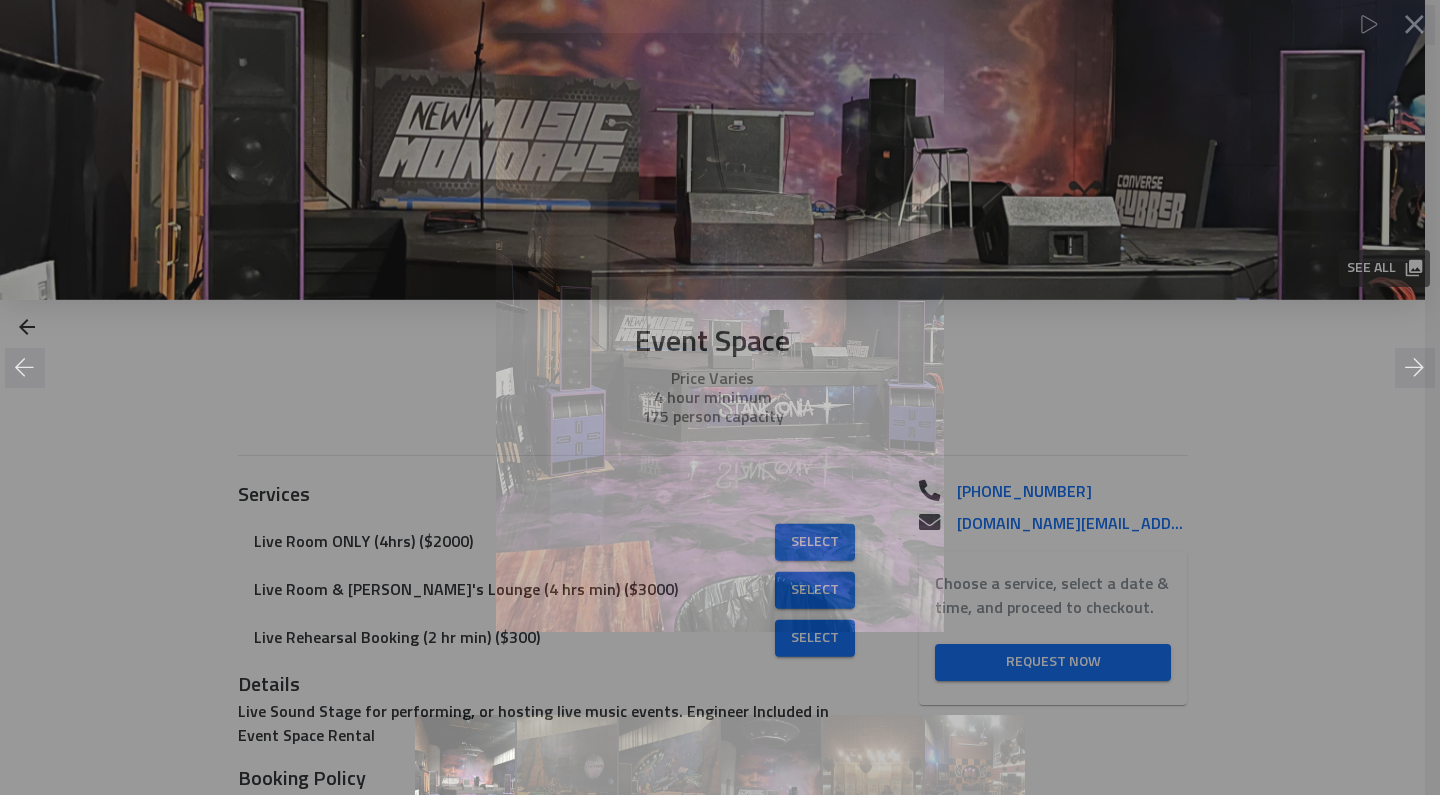 click at bounding box center [720, 332] 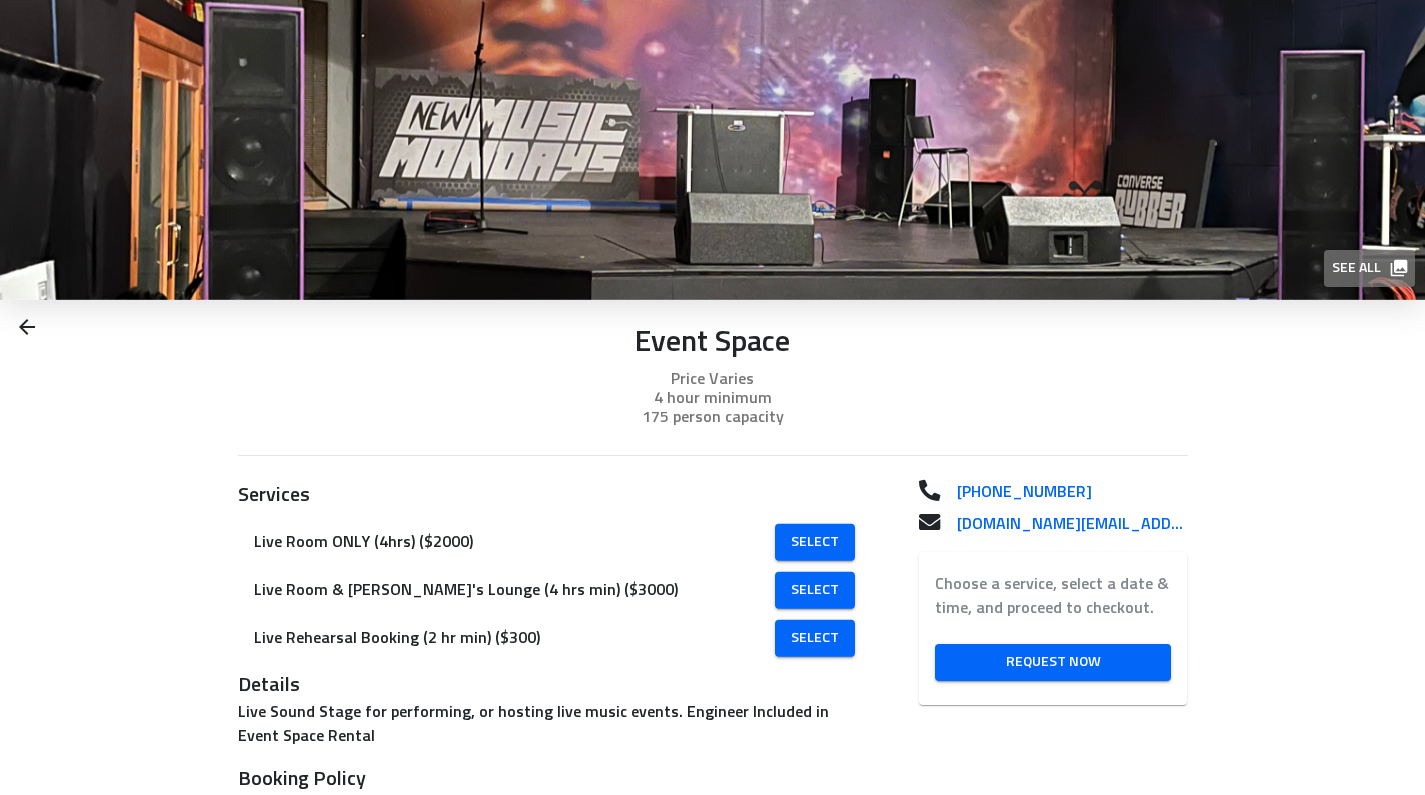 click on "See all" at bounding box center (1368, 268) 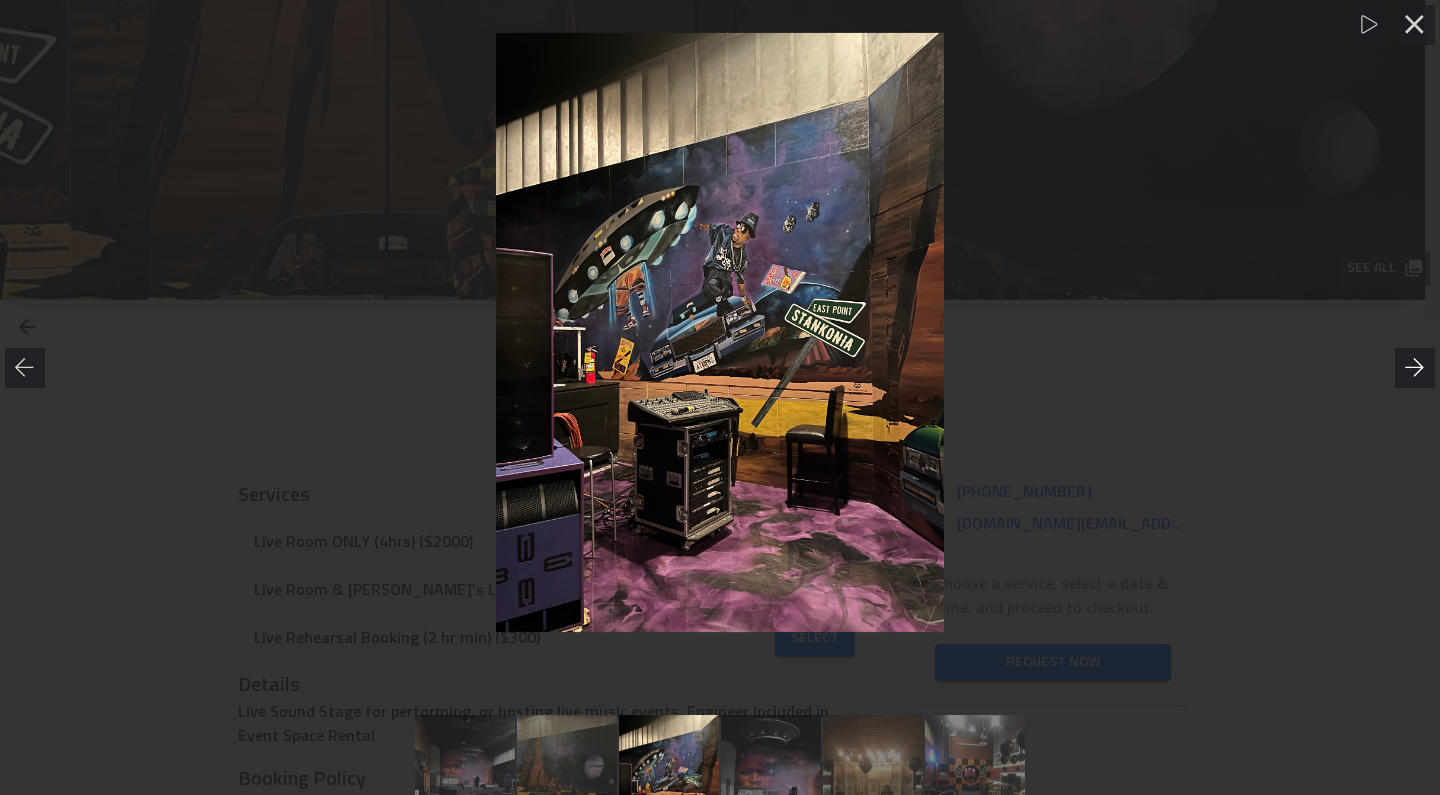 click 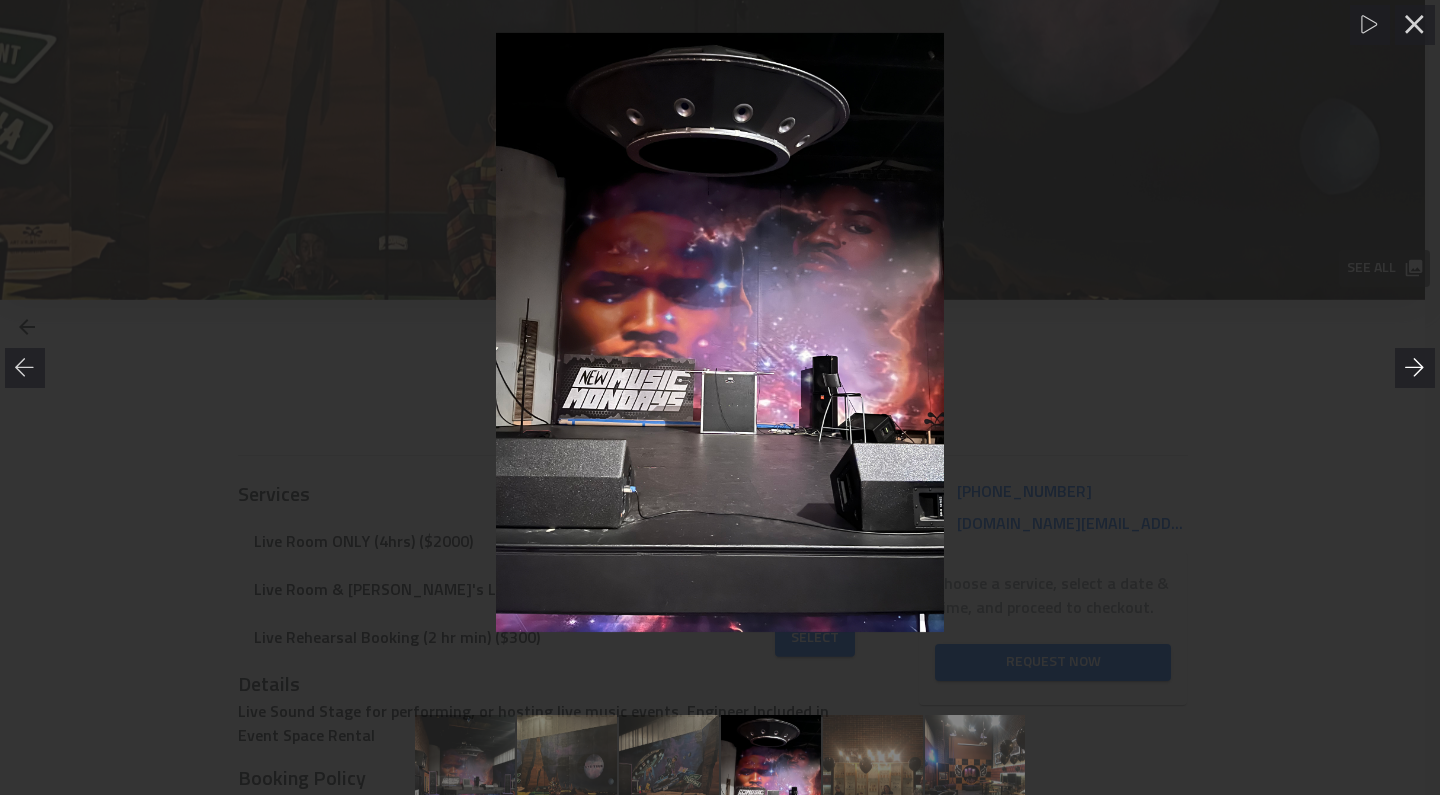 click 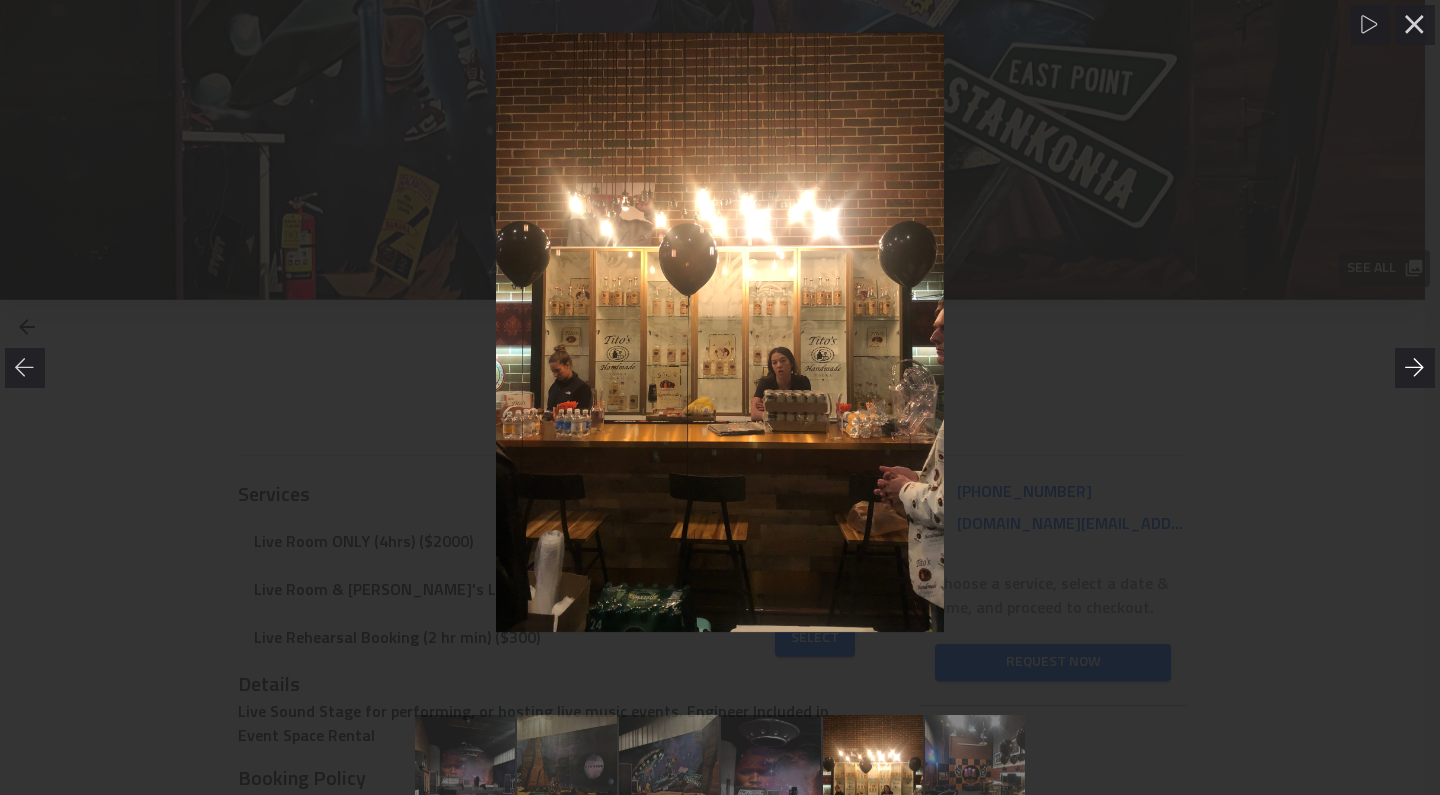 click 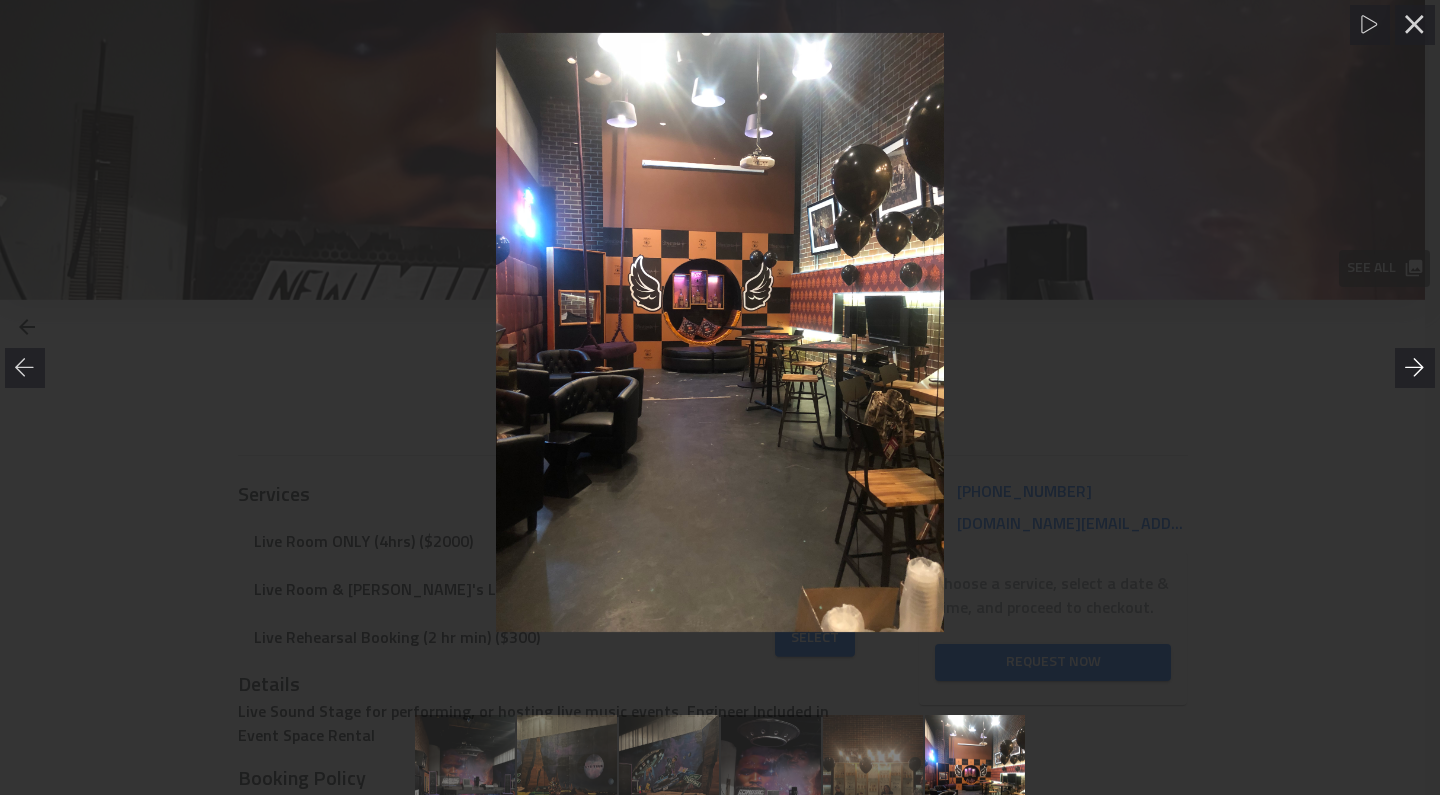 click 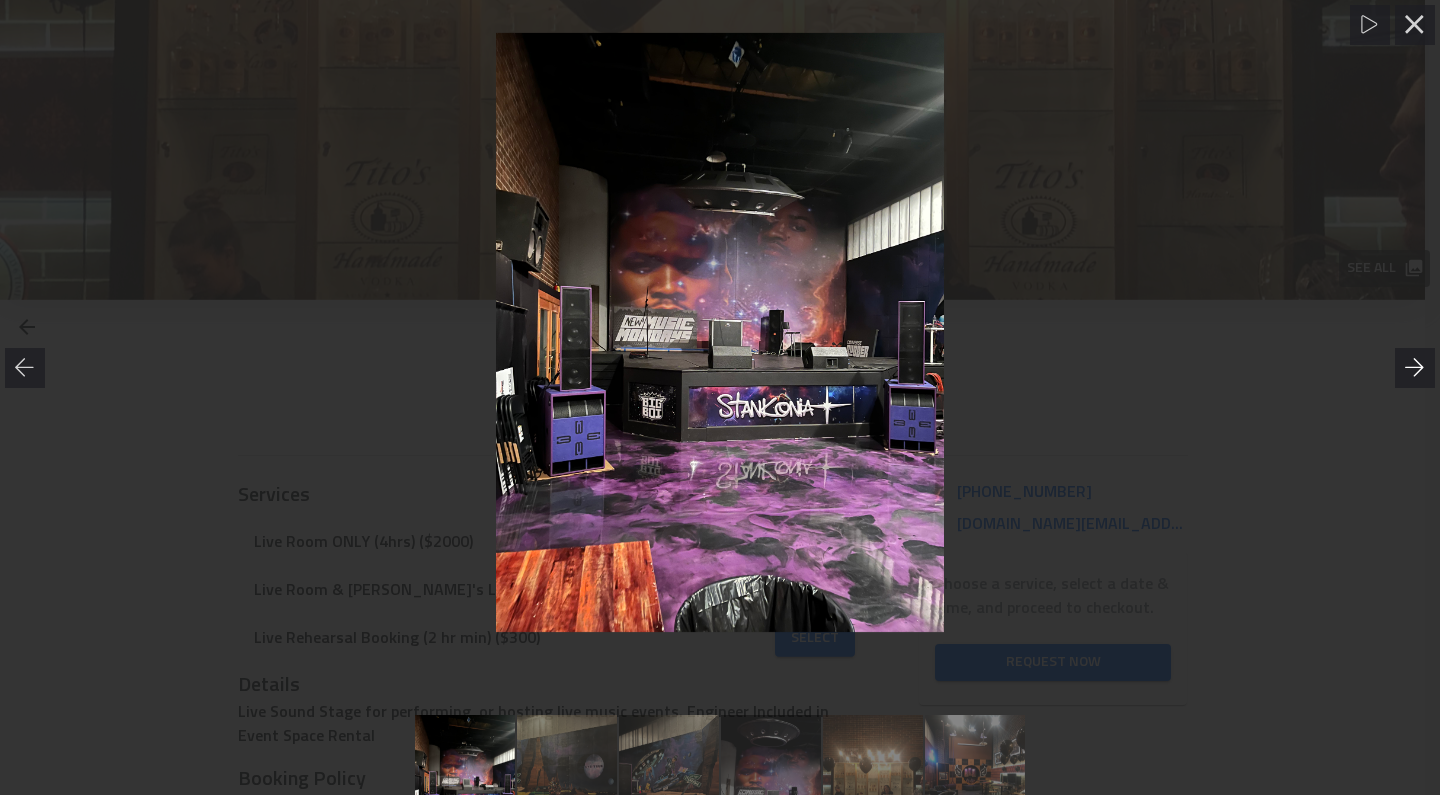 click 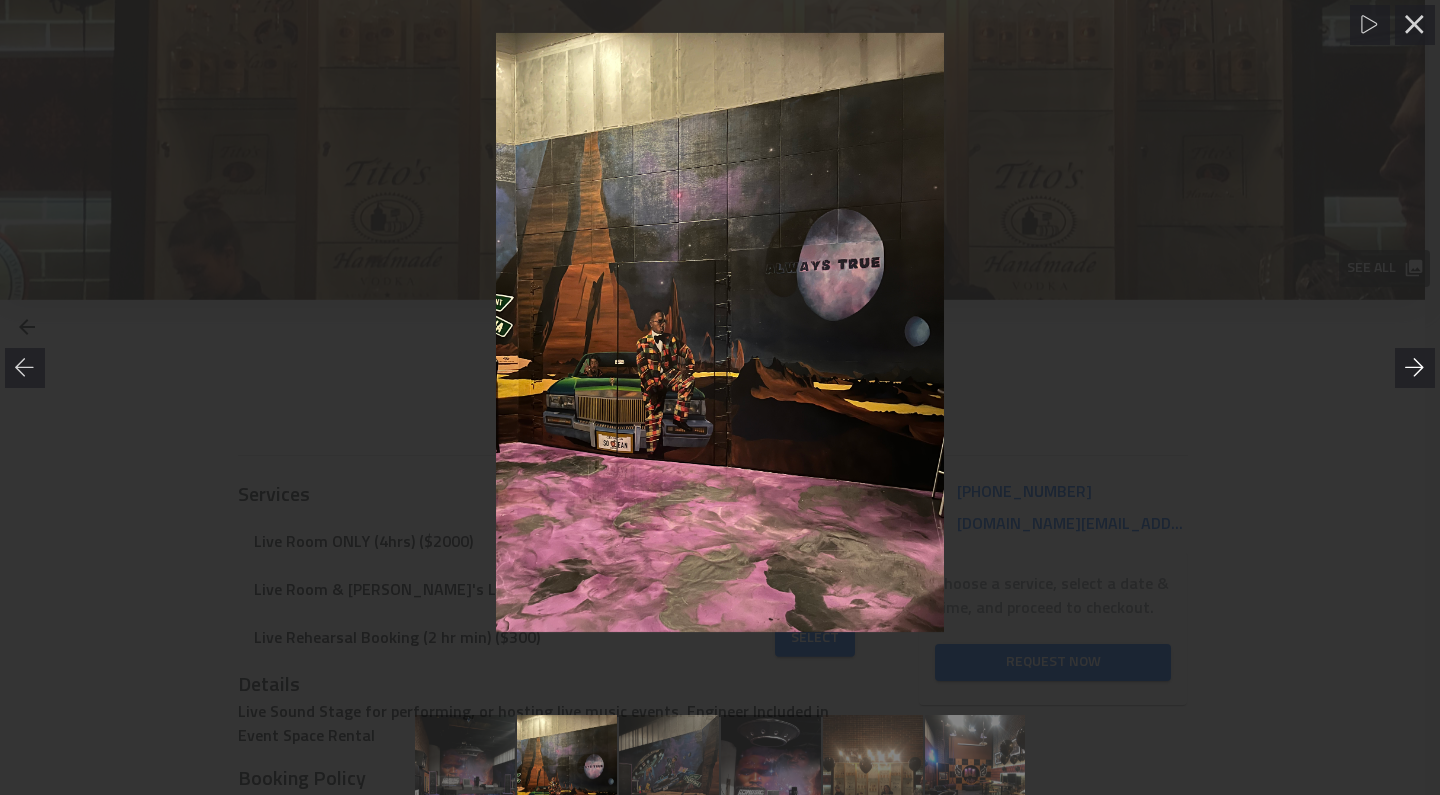 click 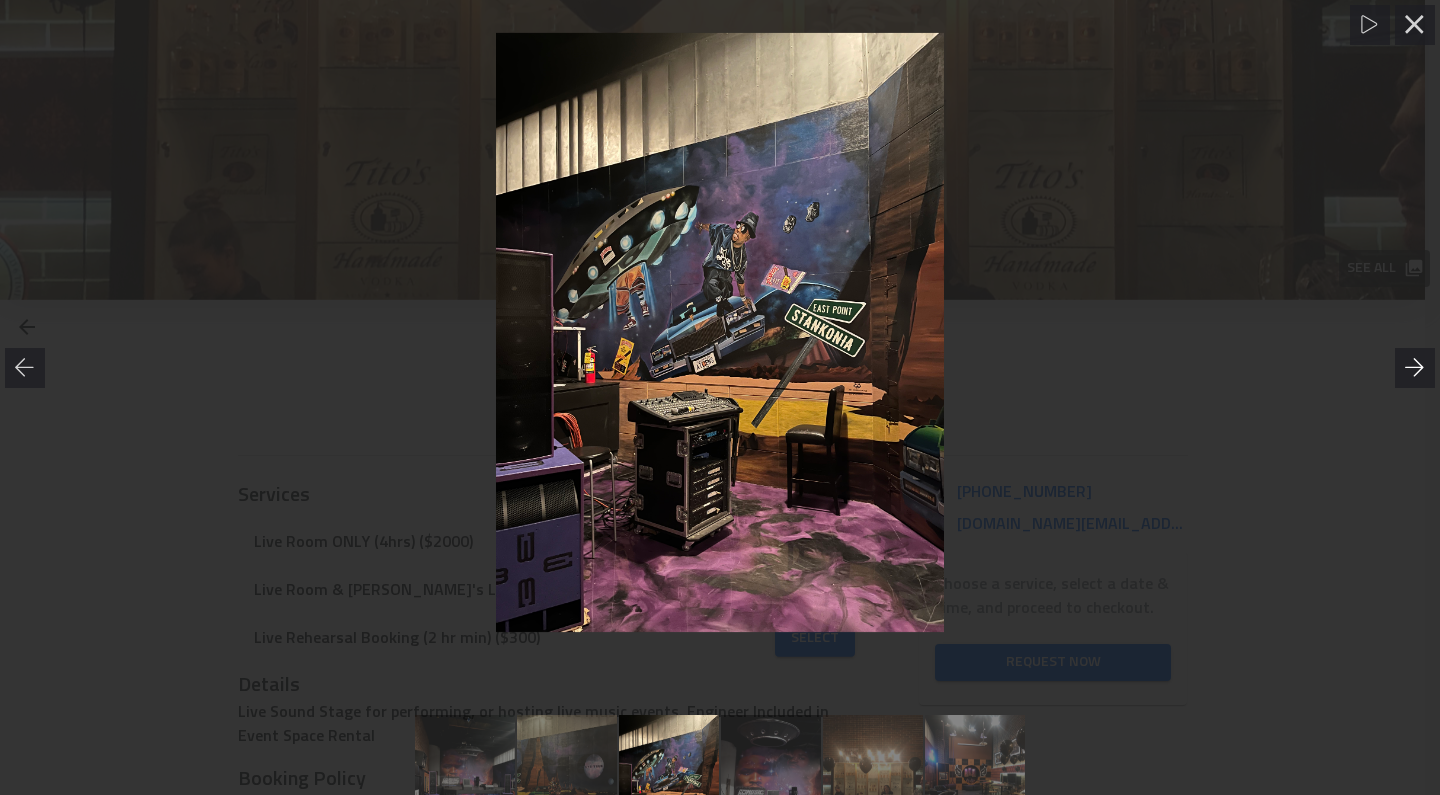 click 